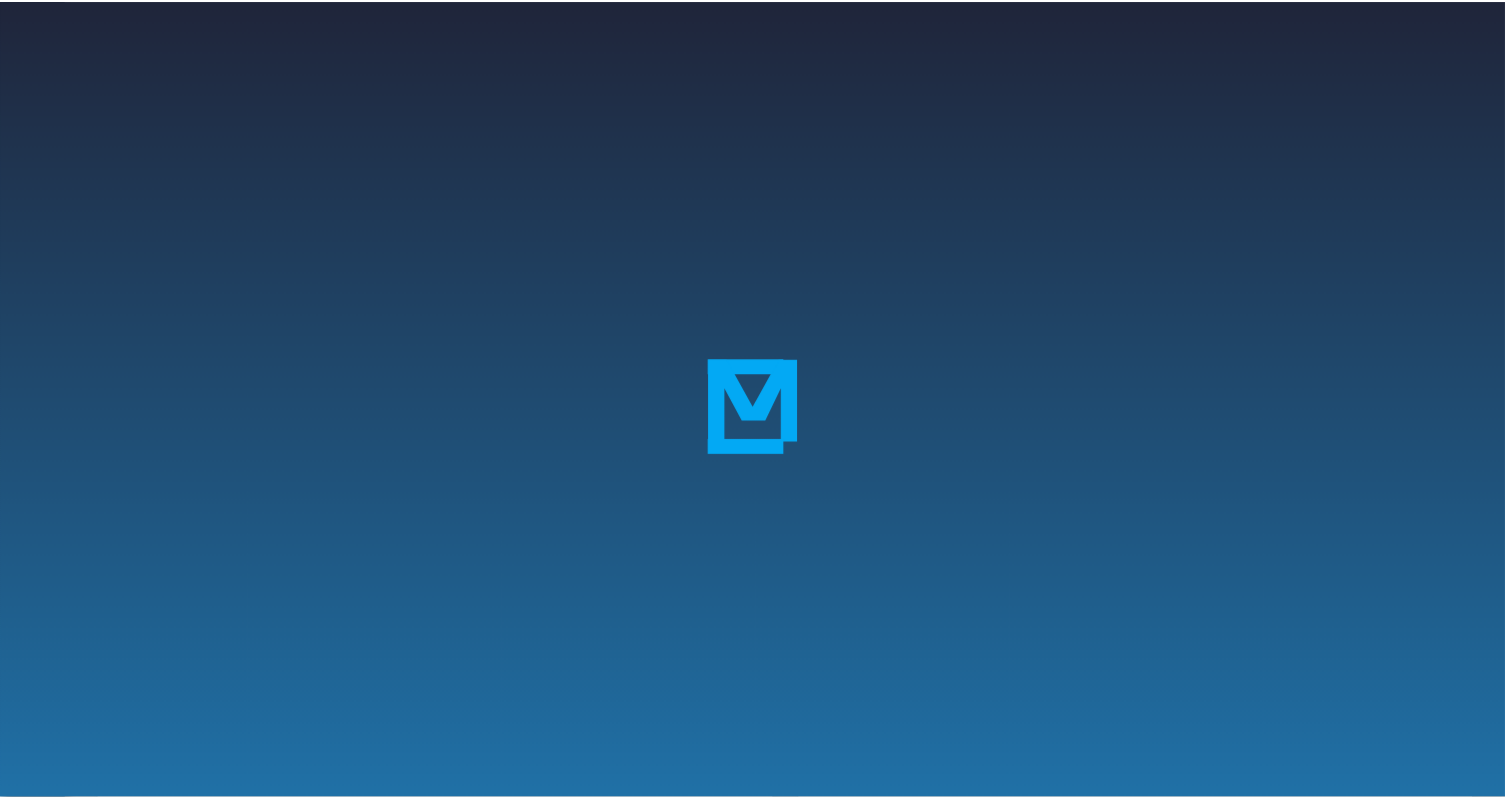 scroll, scrollTop: 0, scrollLeft: 0, axis: both 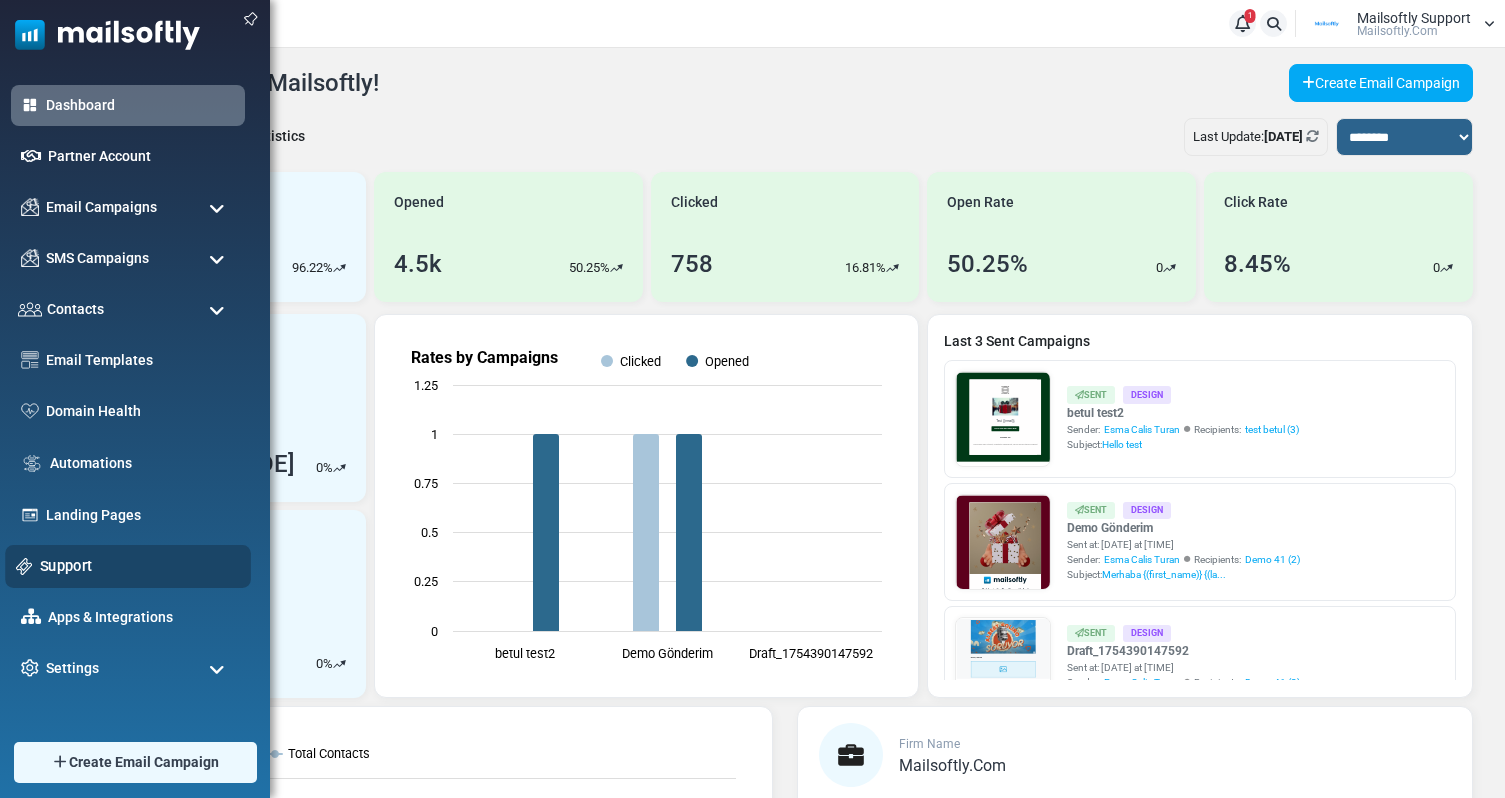 click on "Support" at bounding box center (140, 566) 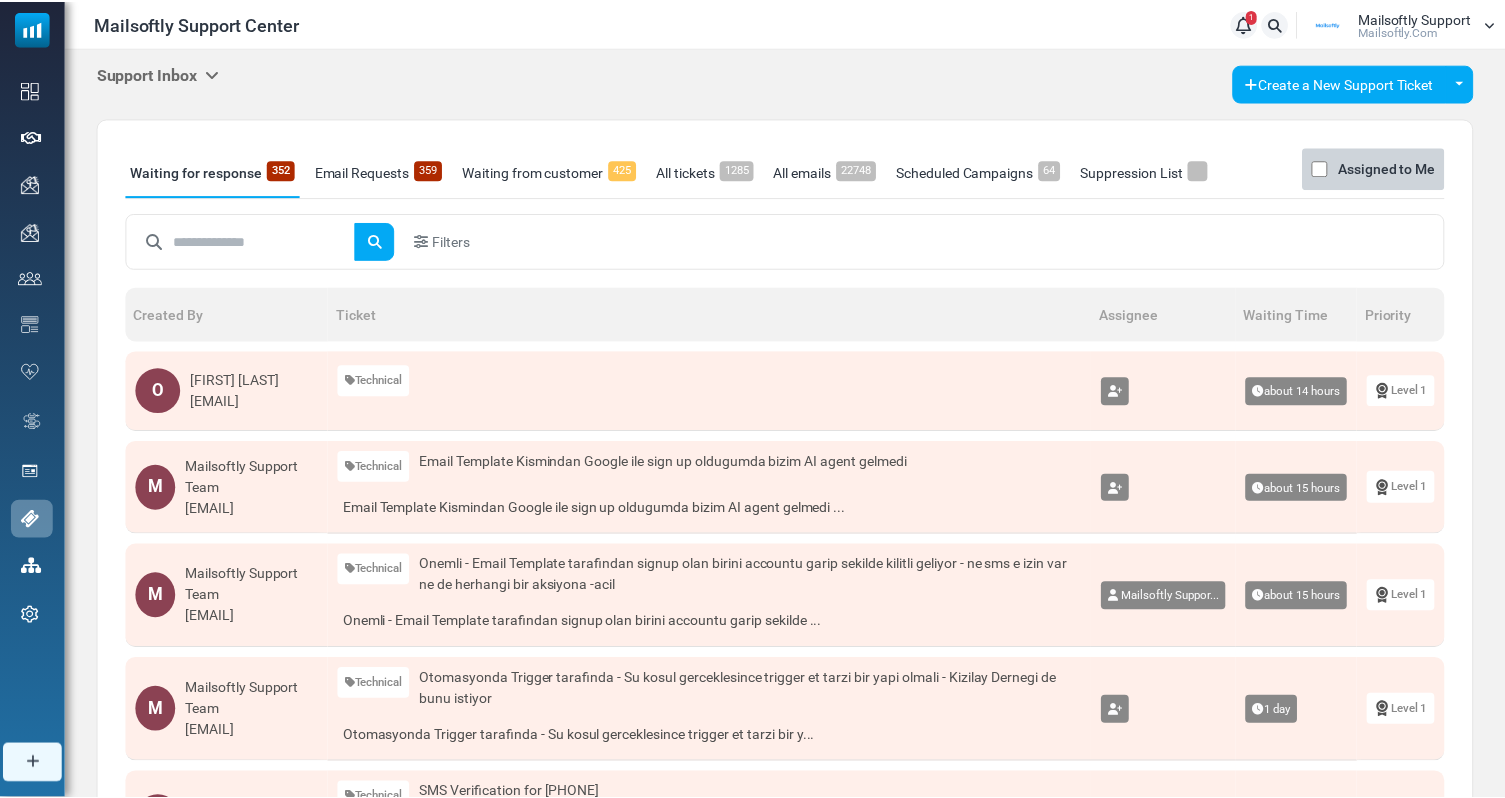 scroll, scrollTop: 0, scrollLeft: 0, axis: both 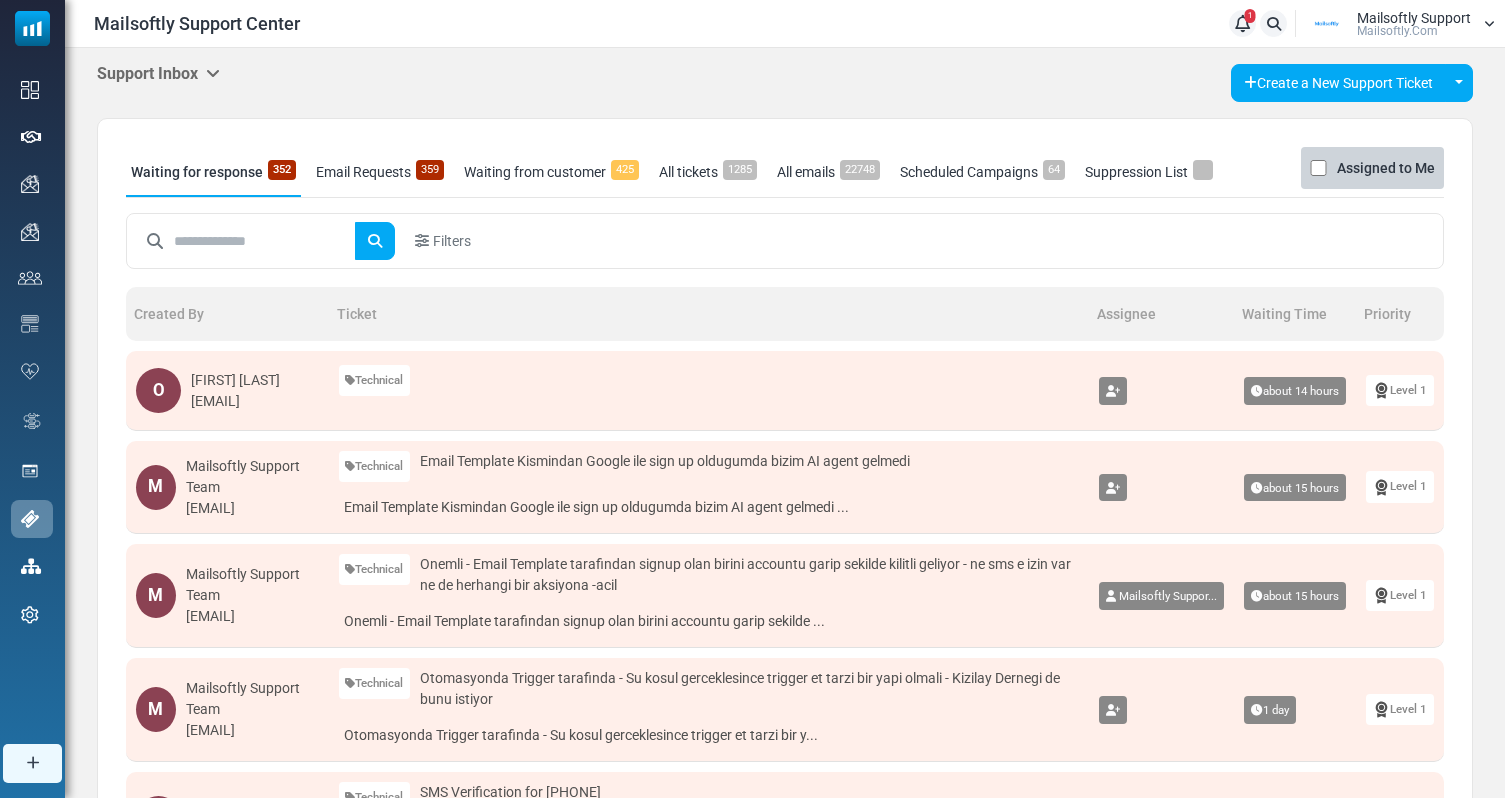 click on "Support Inbox
Support Inbox
User Dashboard
Control Panel
App Announcements
Identities" at bounding box center [158, 74] 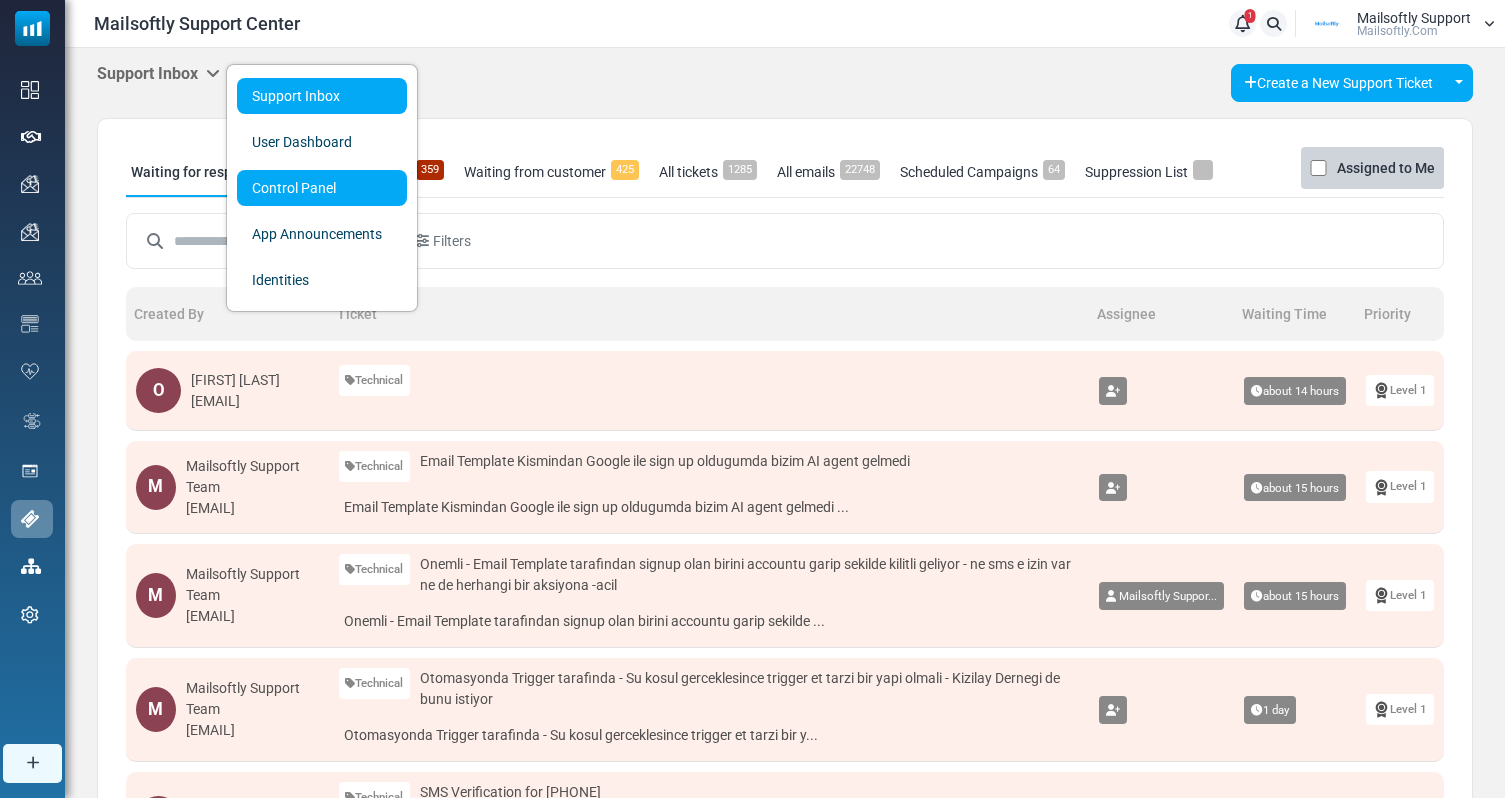 click on "Control Panel" at bounding box center [322, 188] 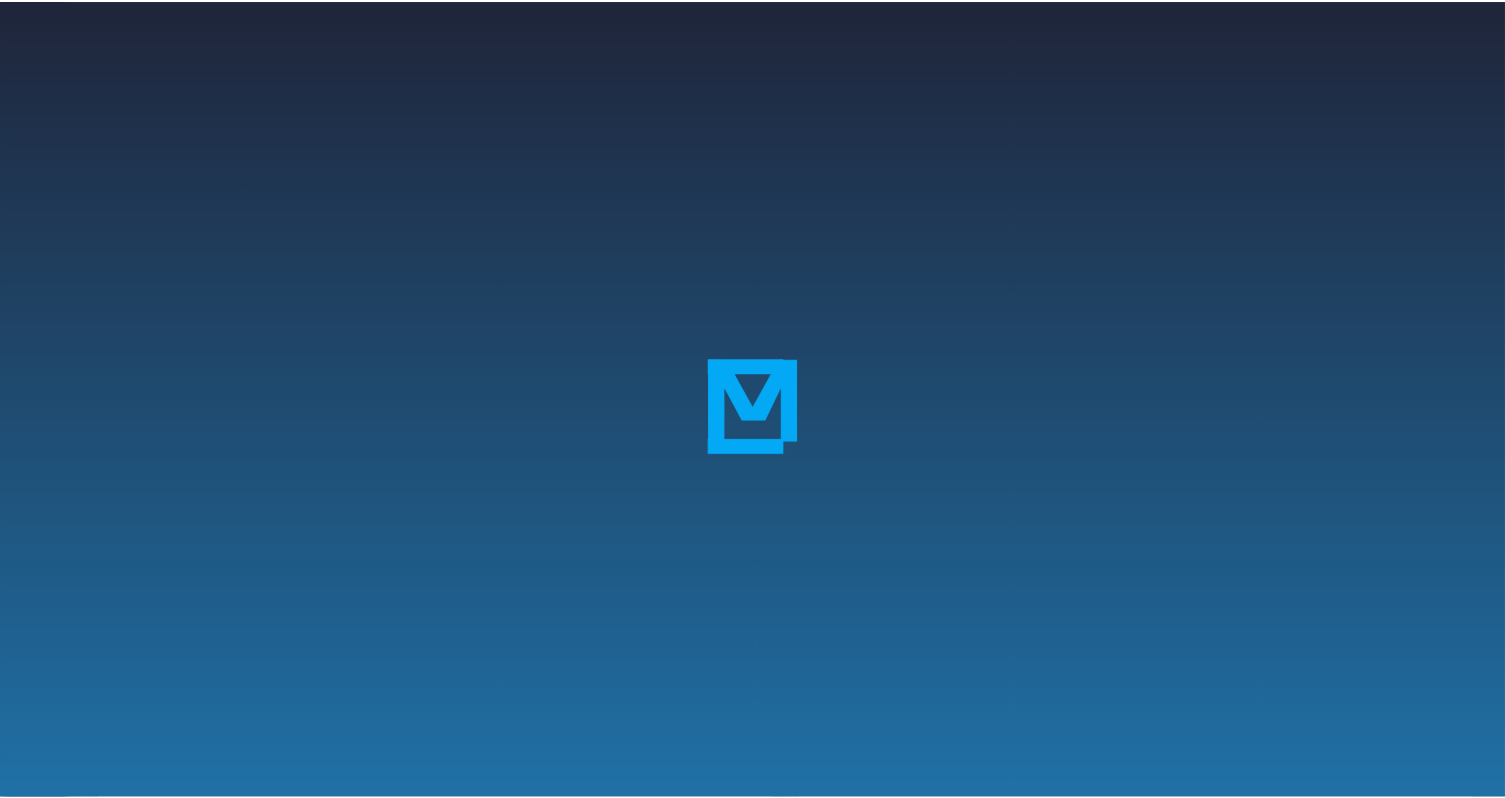 scroll, scrollTop: 0, scrollLeft: 0, axis: both 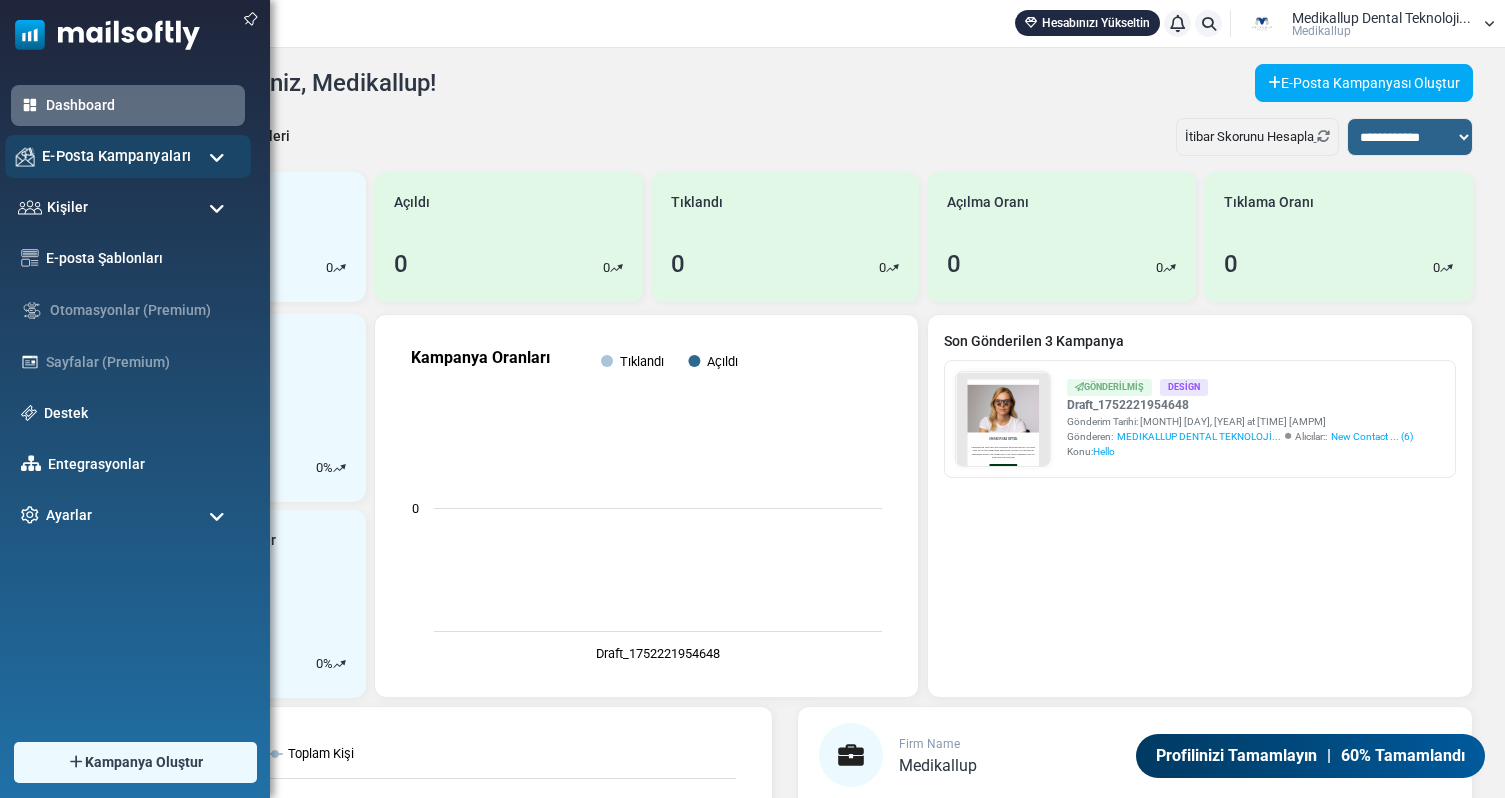 click on "E-Posta Kampanyaları" at bounding box center [116, 156] 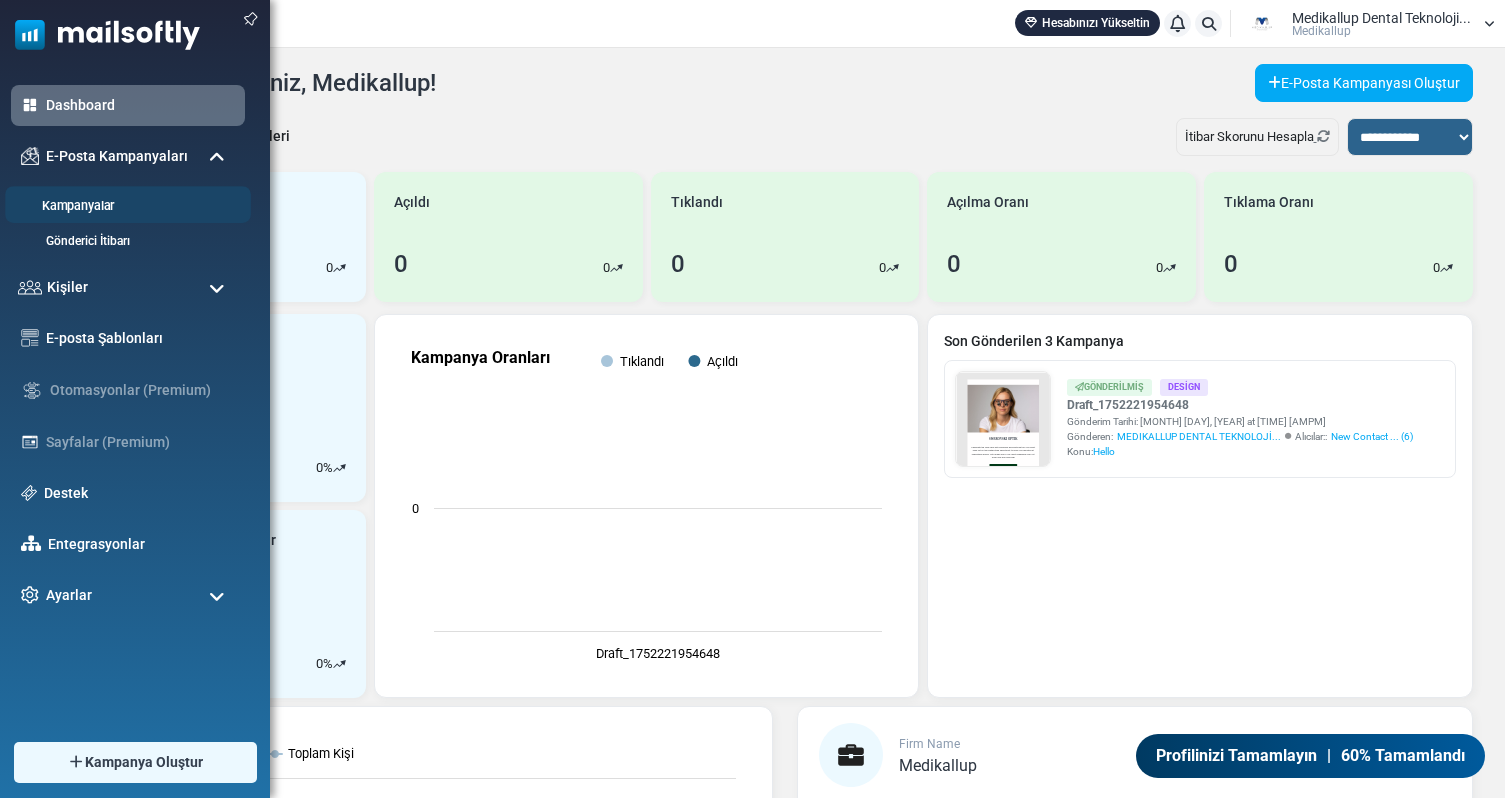click on "Kampanyalar" at bounding box center (125, 206) 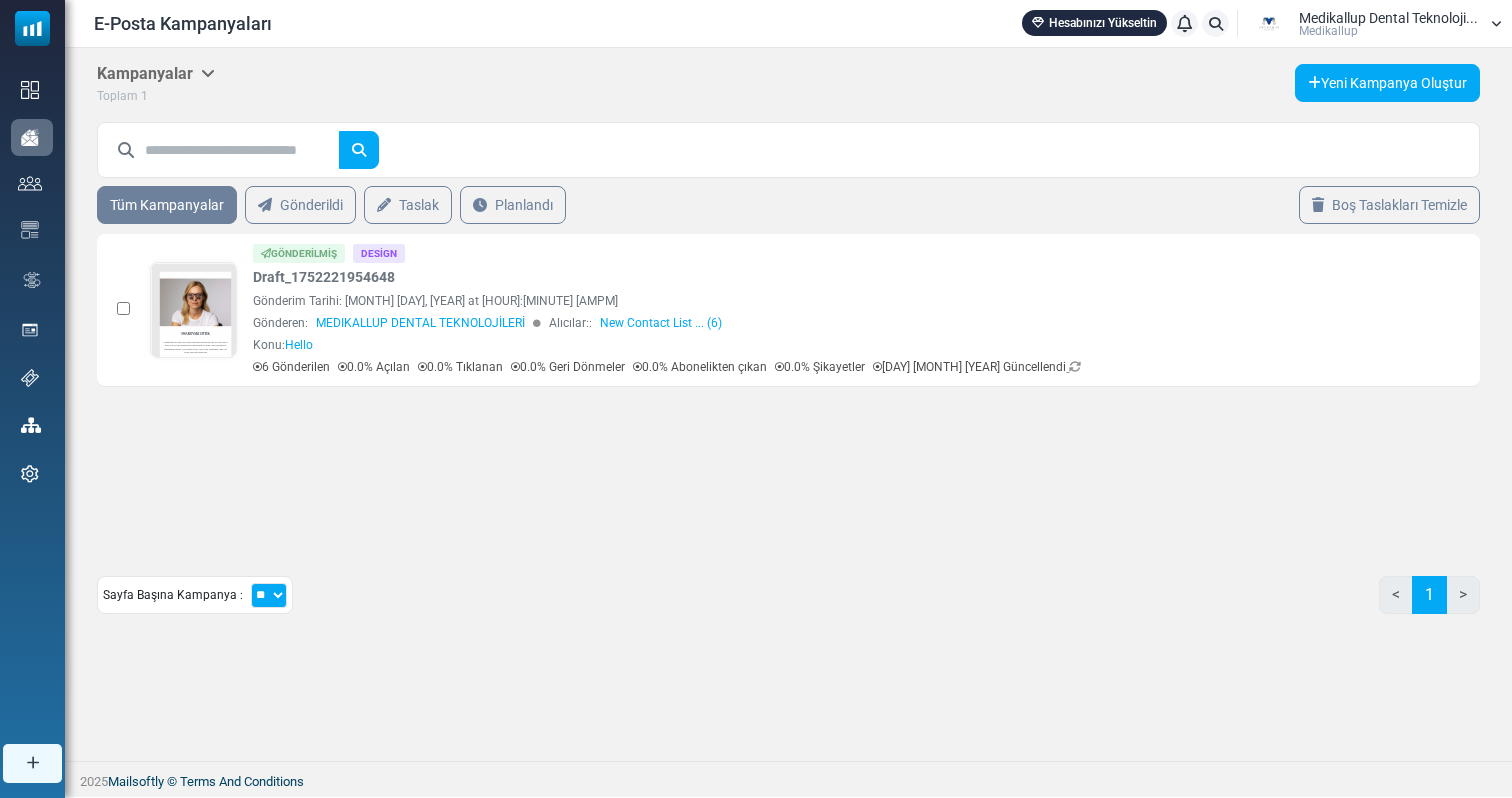 scroll, scrollTop: 0, scrollLeft: 0, axis: both 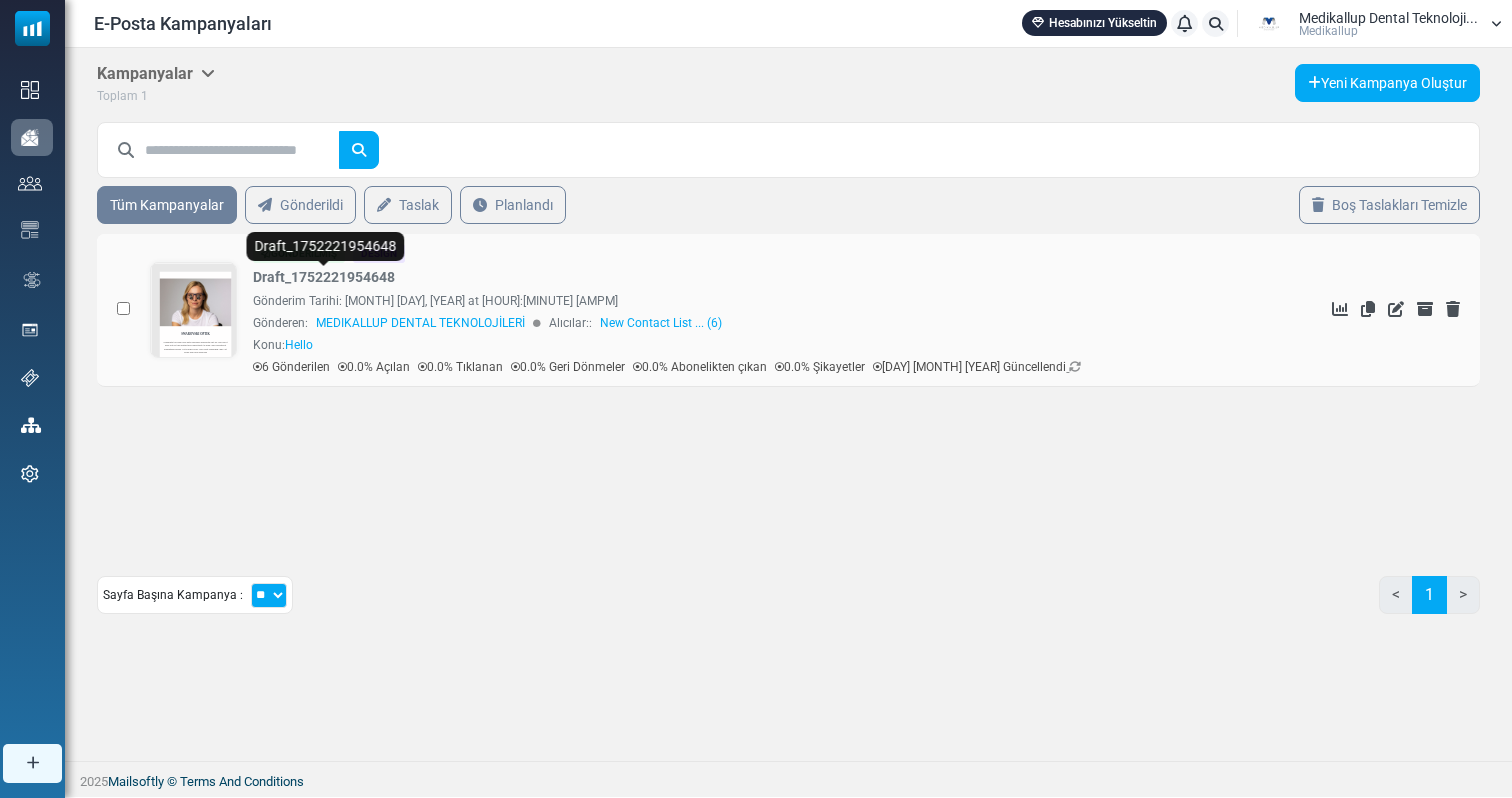 click on "Draft_1752221954648" at bounding box center [324, 277] 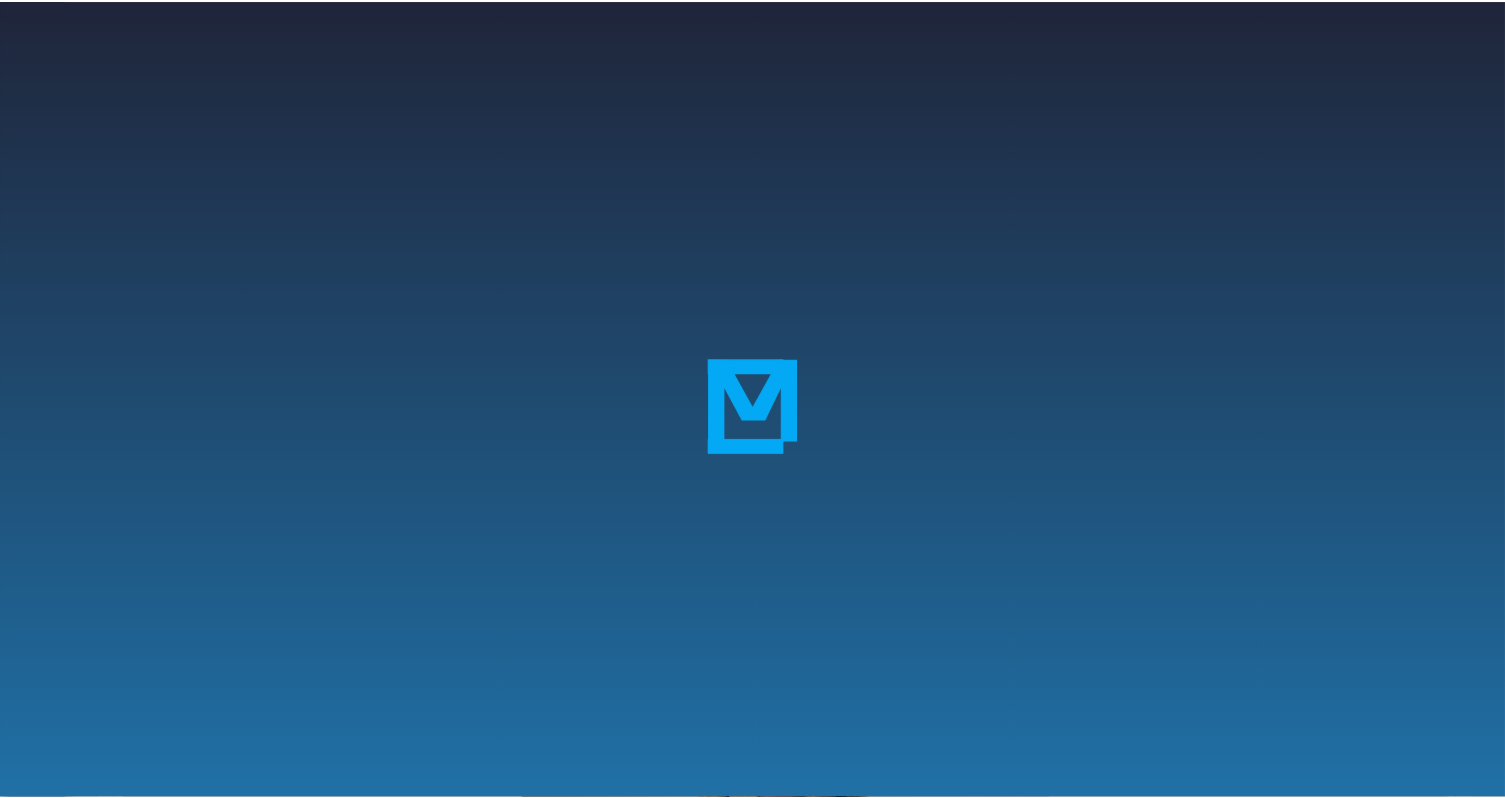 scroll, scrollTop: 0, scrollLeft: 0, axis: both 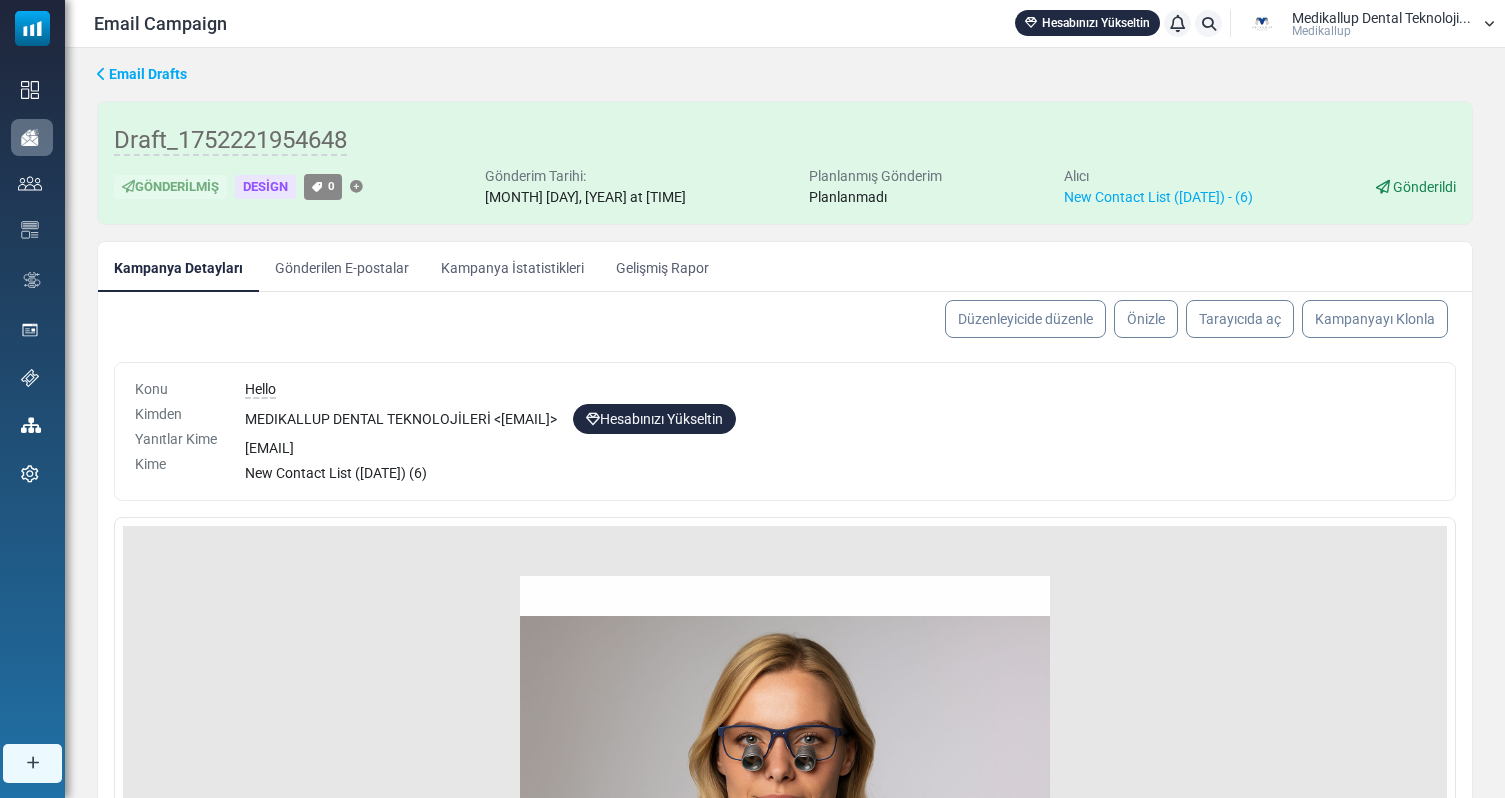 click on "Kampanya İstatistikleri" at bounding box center (512, 267) 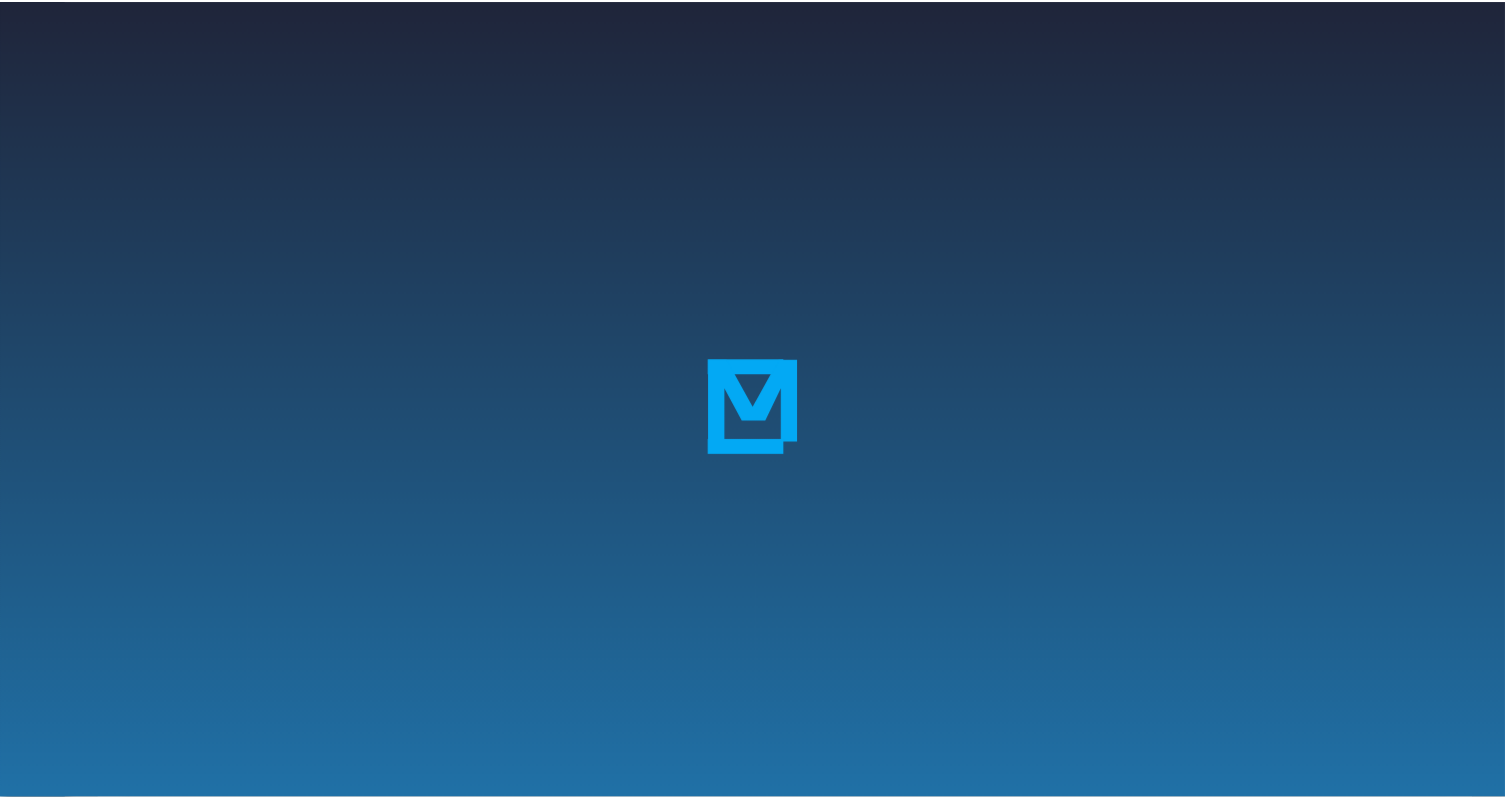 scroll, scrollTop: 0, scrollLeft: 0, axis: both 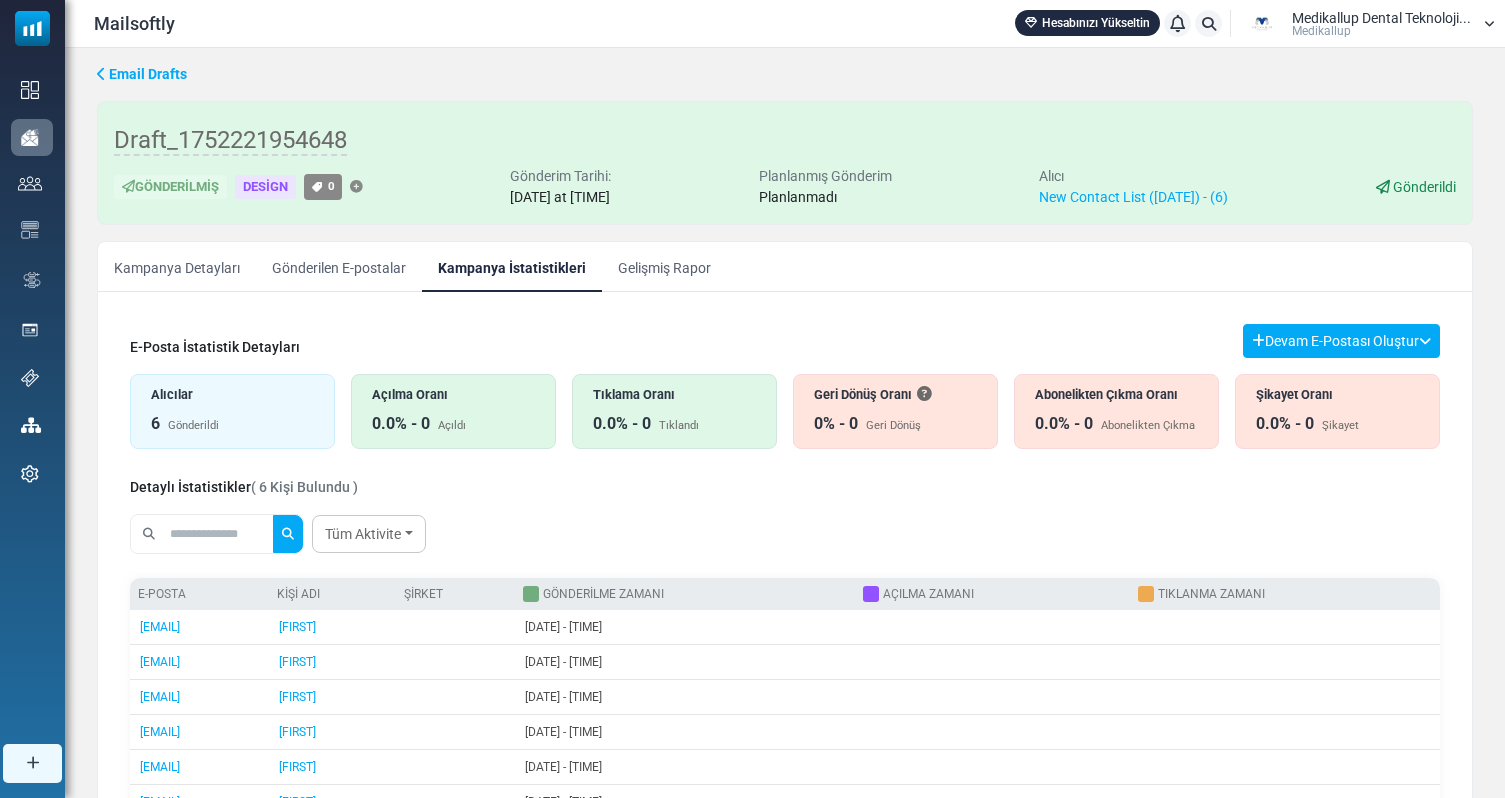 click on "Email Drafts" at bounding box center [148, 74] 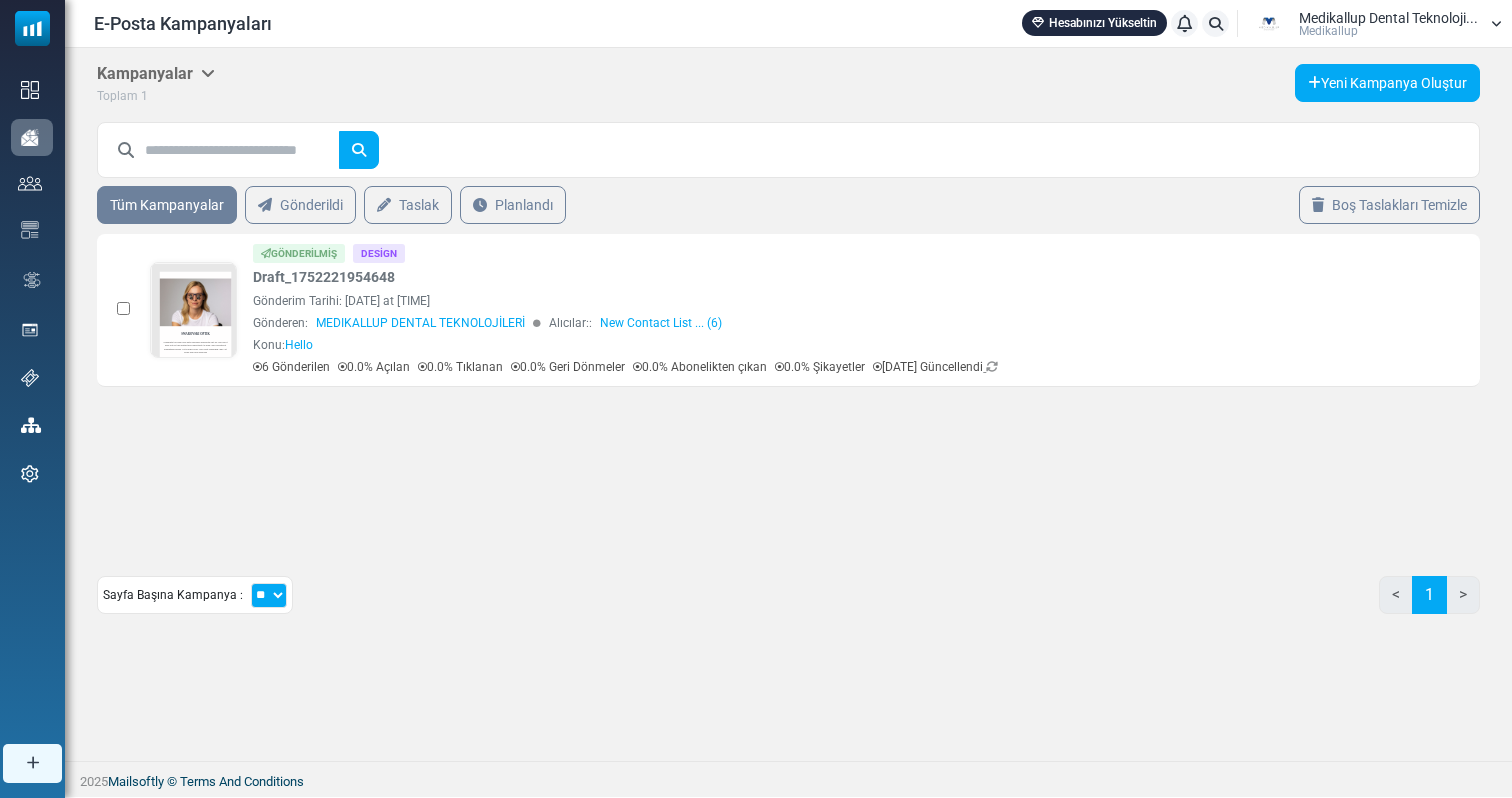 scroll, scrollTop: 0, scrollLeft: 0, axis: both 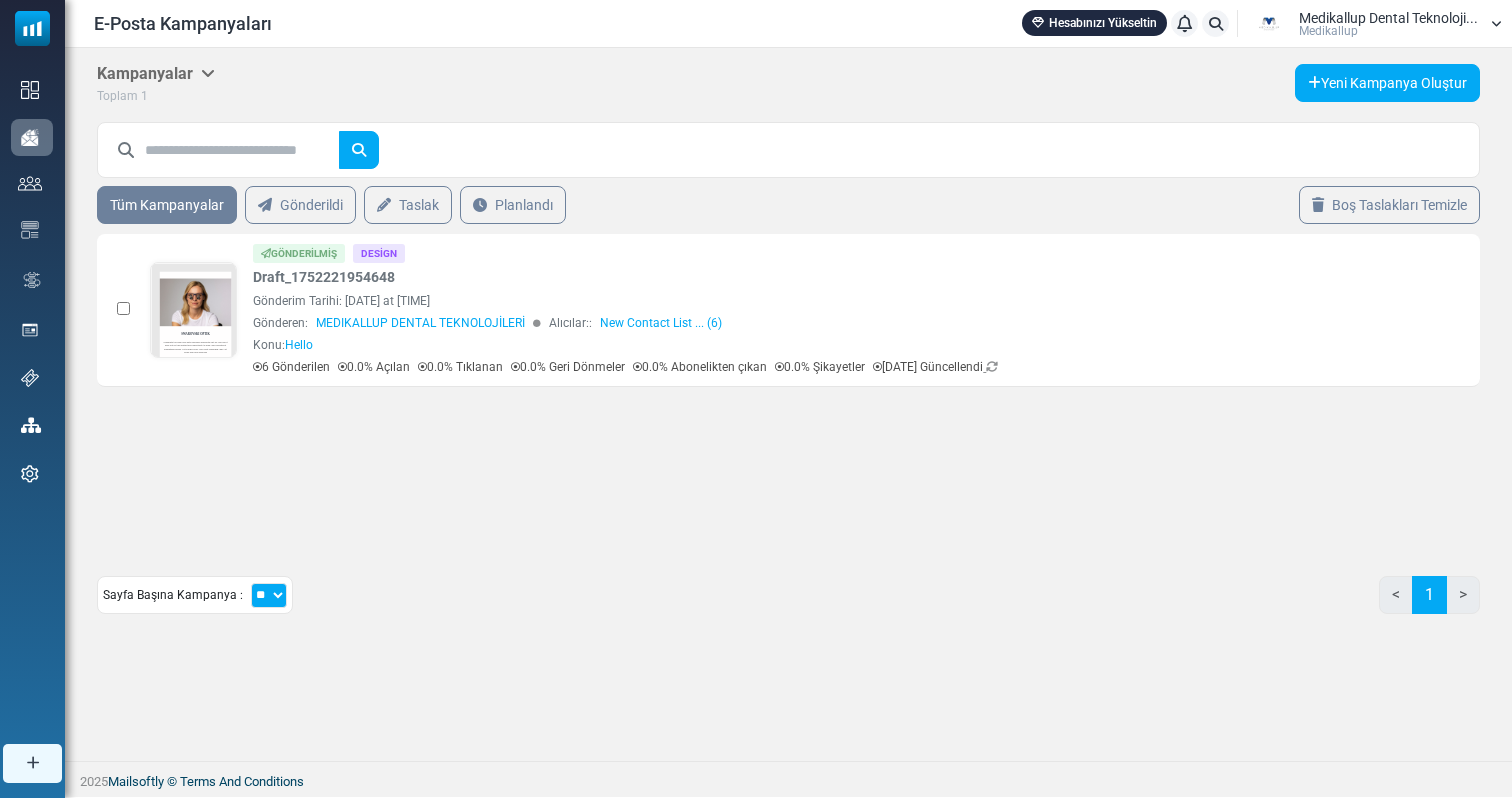 click on "Medikallup Dental Teknoloji..." at bounding box center (1388, 18) 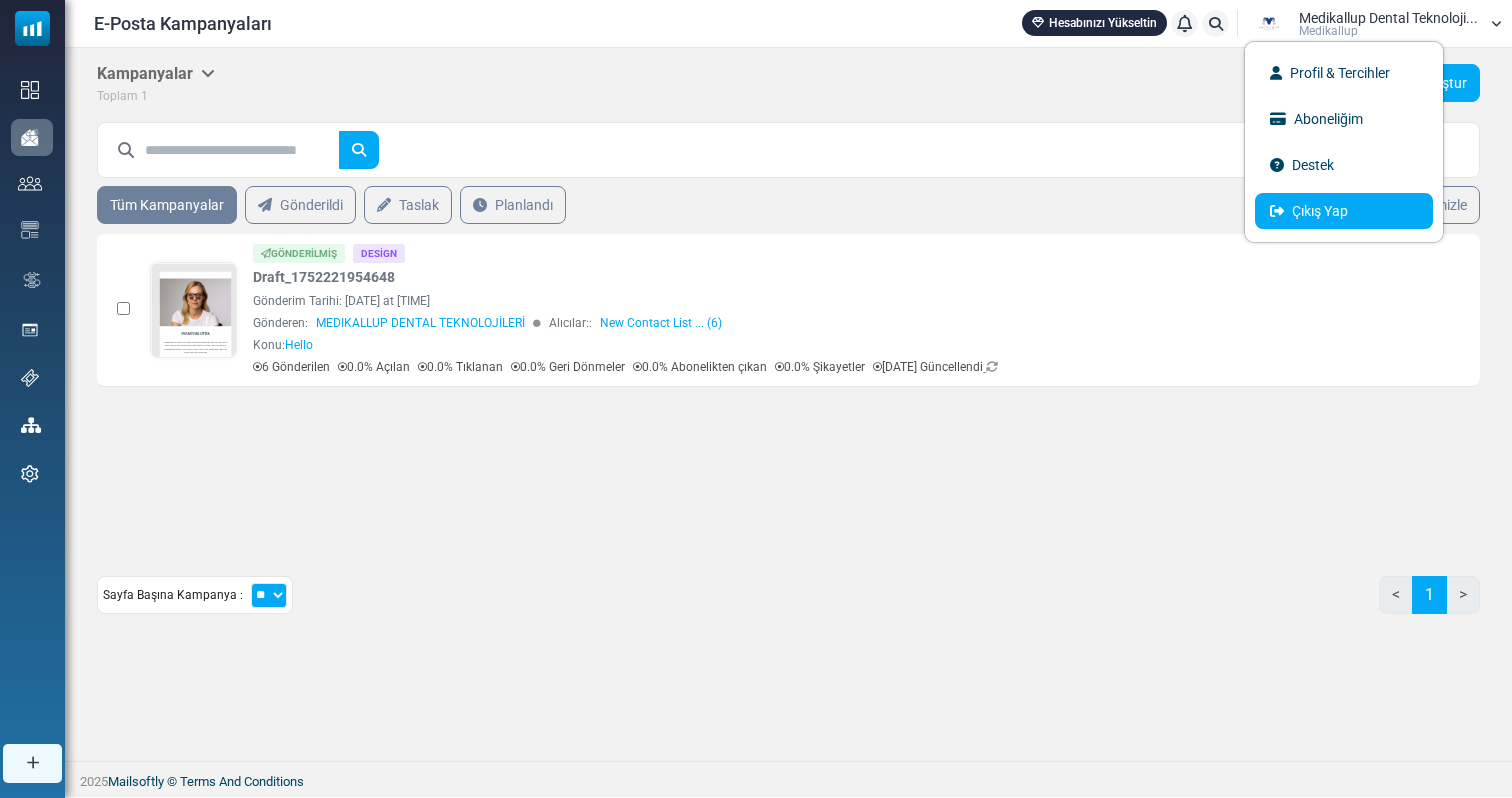 click on "Çıkış Yap" at bounding box center [1344, 211] 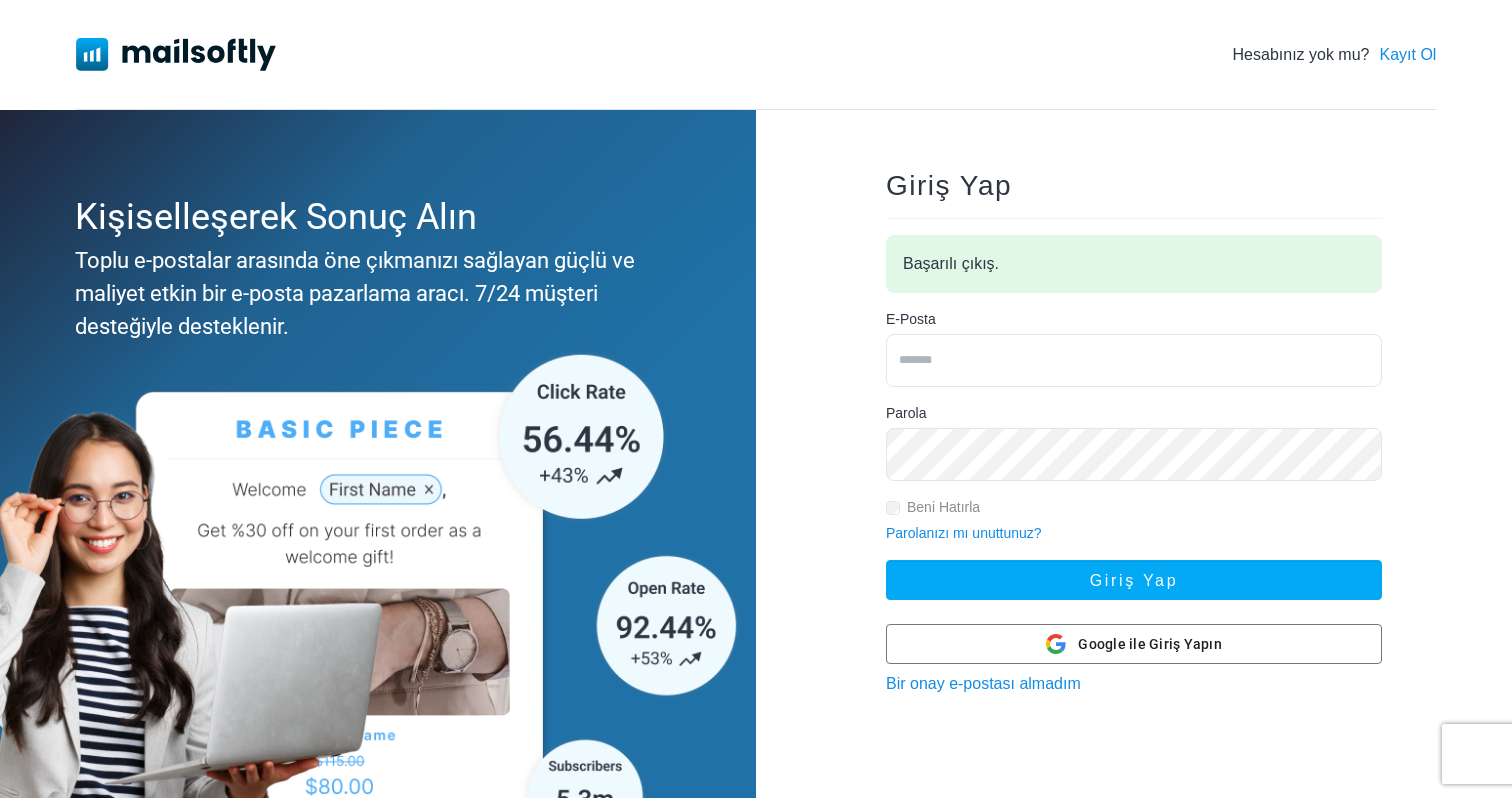 scroll, scrollTop: 0, scrollLeft: 0, axis: both 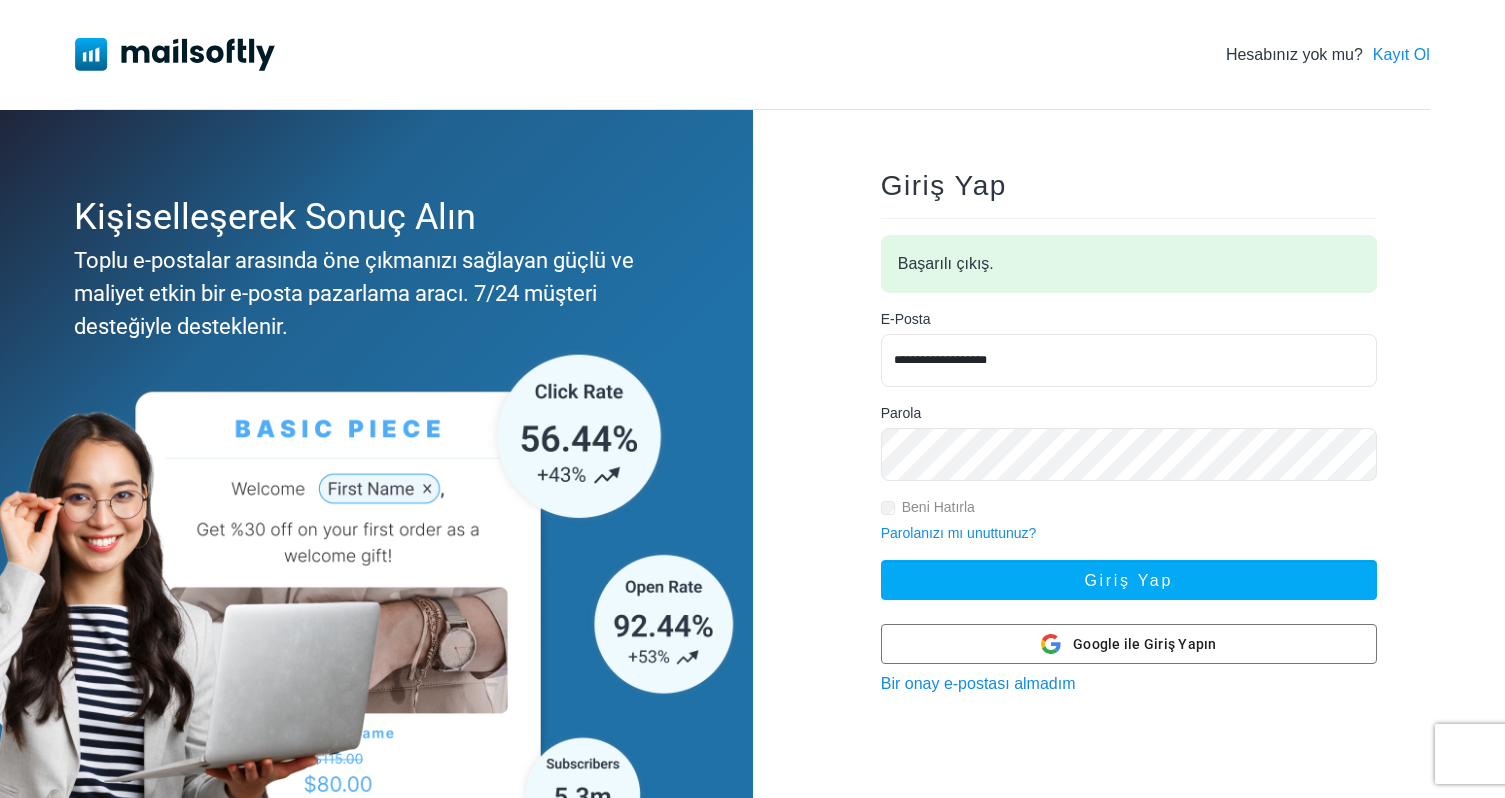 click on "**********" at bounding box center [1129, 360] 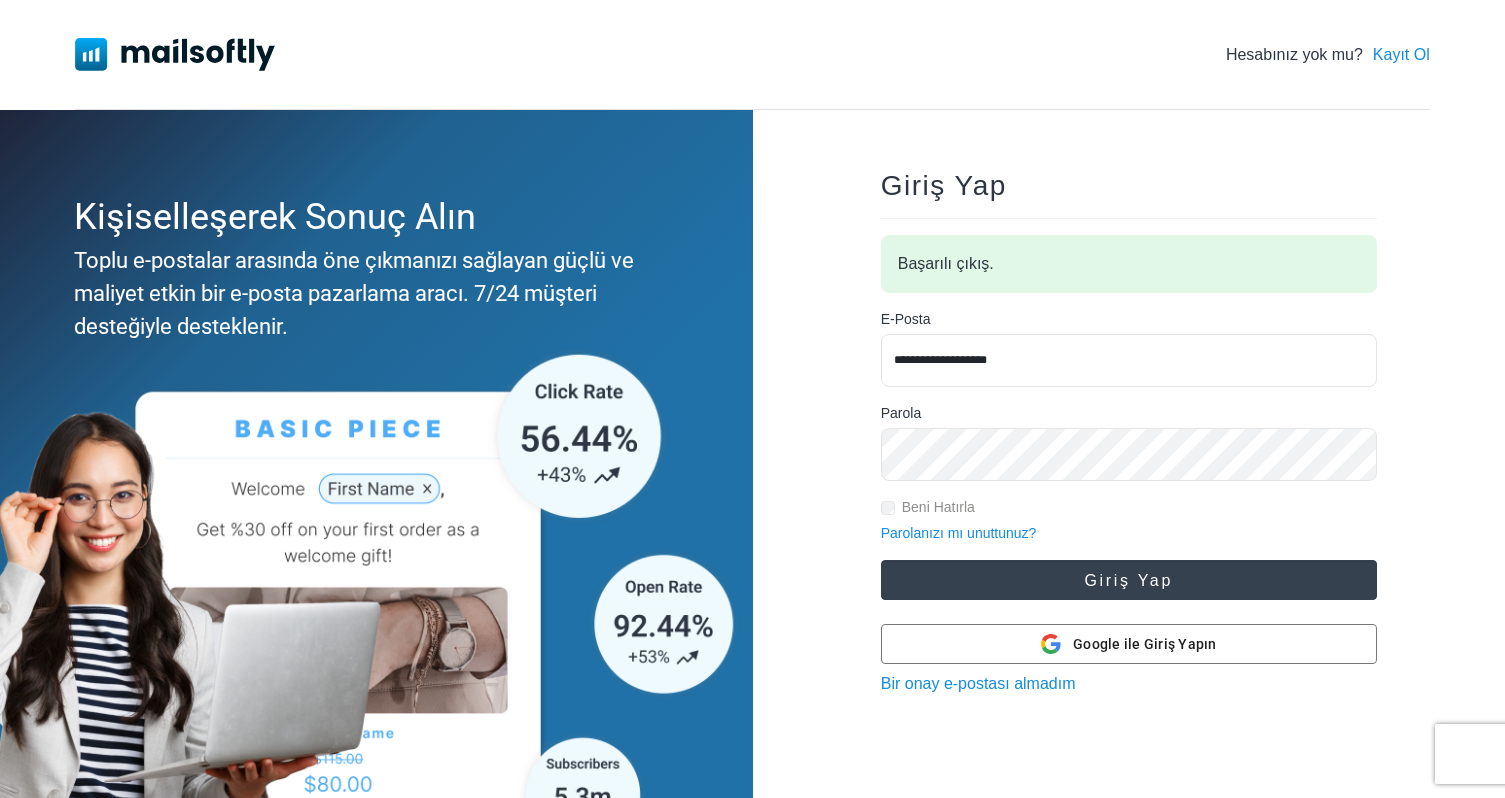 click on "Giriş Yap" at bounding box center (1129, 580) 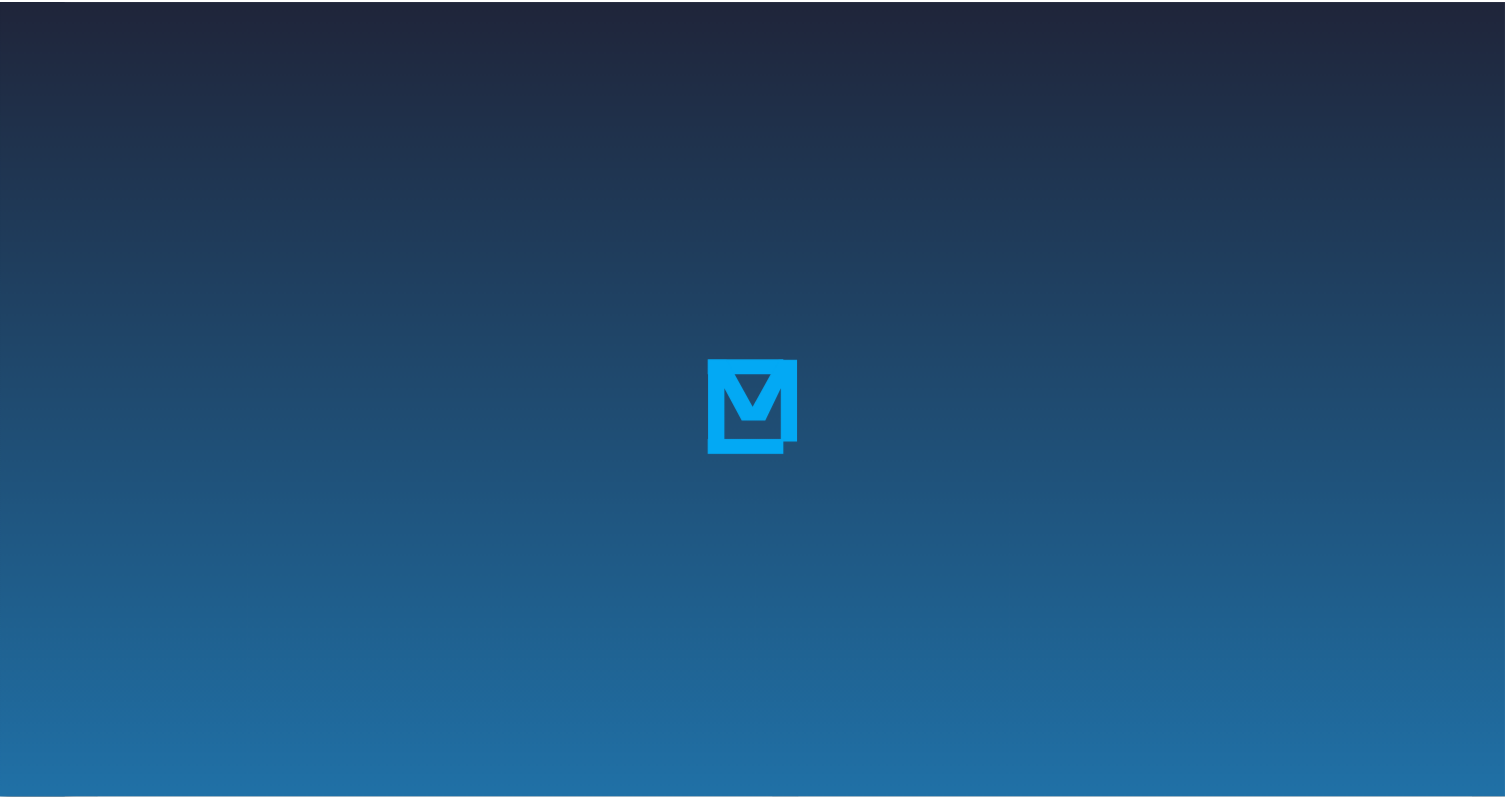 scroll, scrollTop: 0, scrollLeft: 0, axis: both 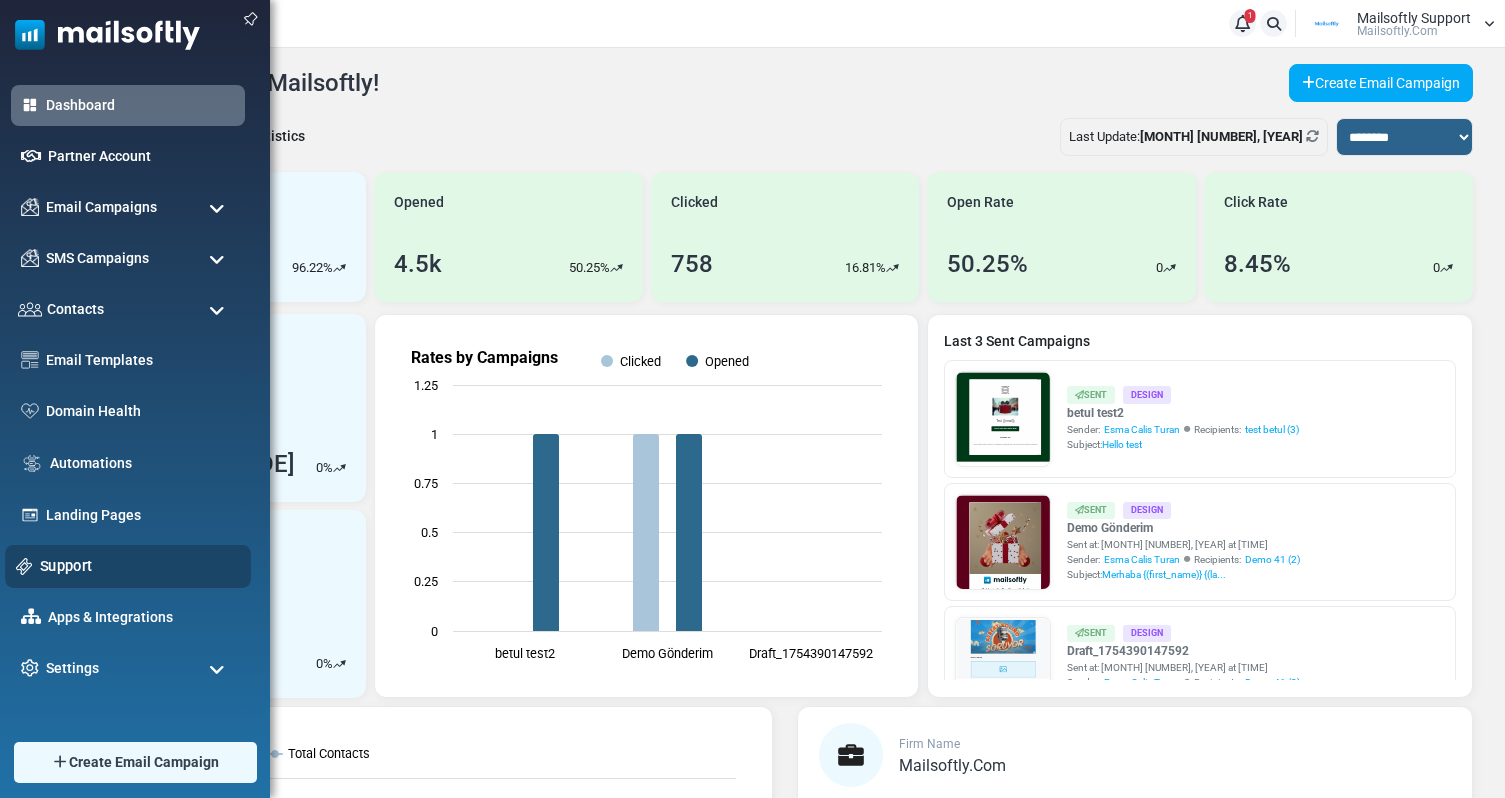 click on "Support" at bounding box center (140, 566) 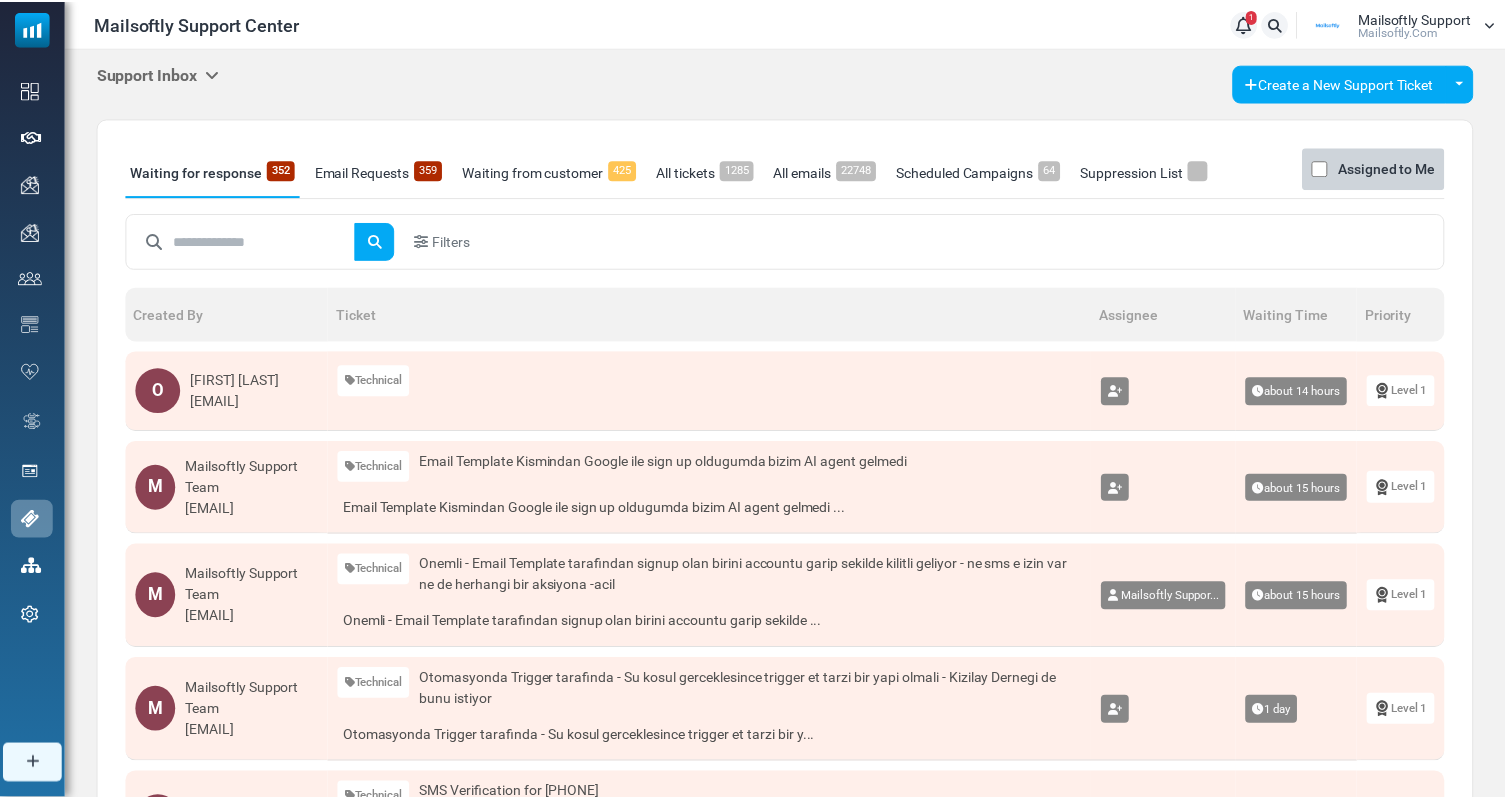 scroll, scrollTop: 0, scrollLeft: 0, axis: both 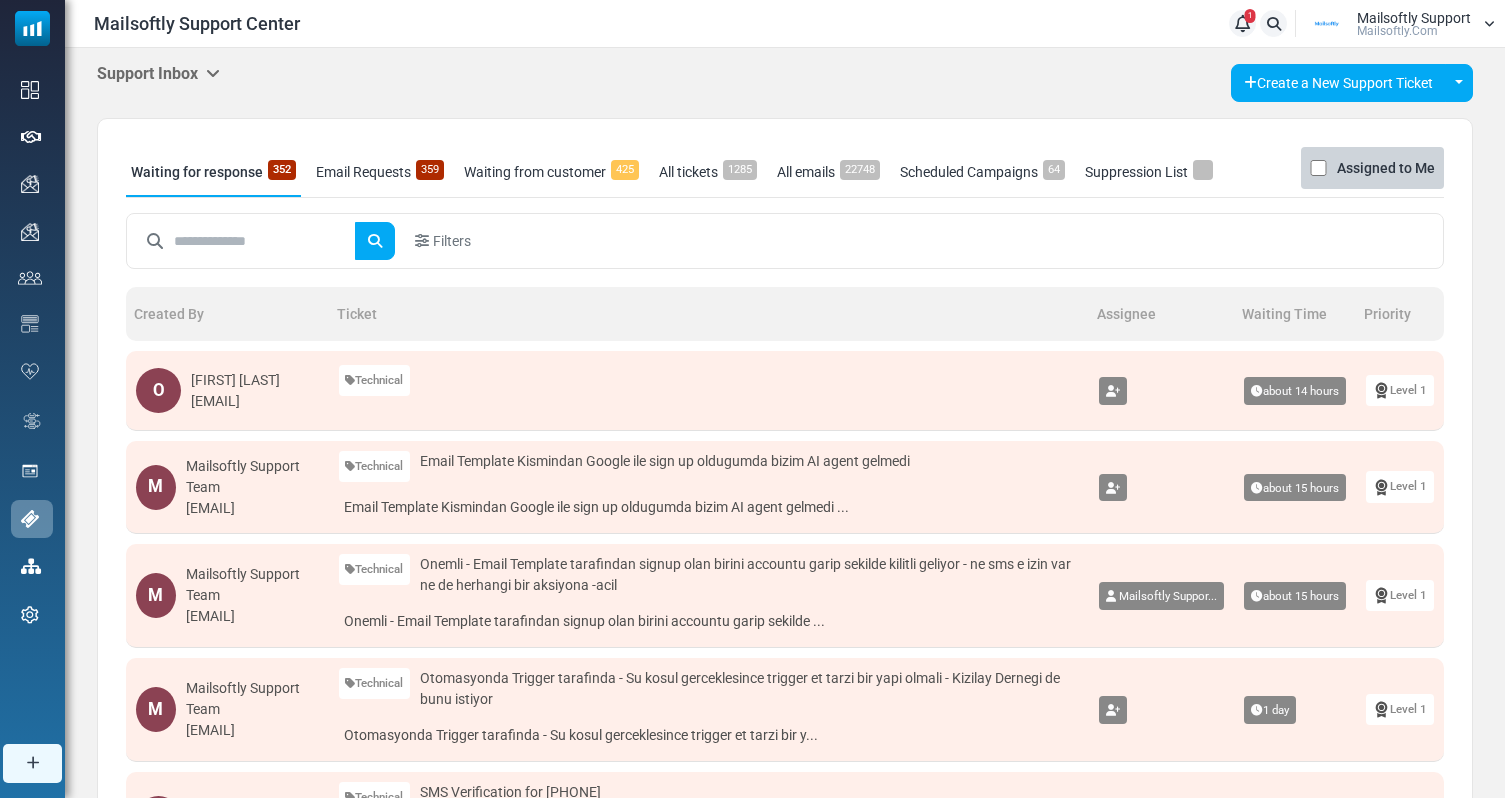 click on "Support Inbox" at bounding box center [158, 73] 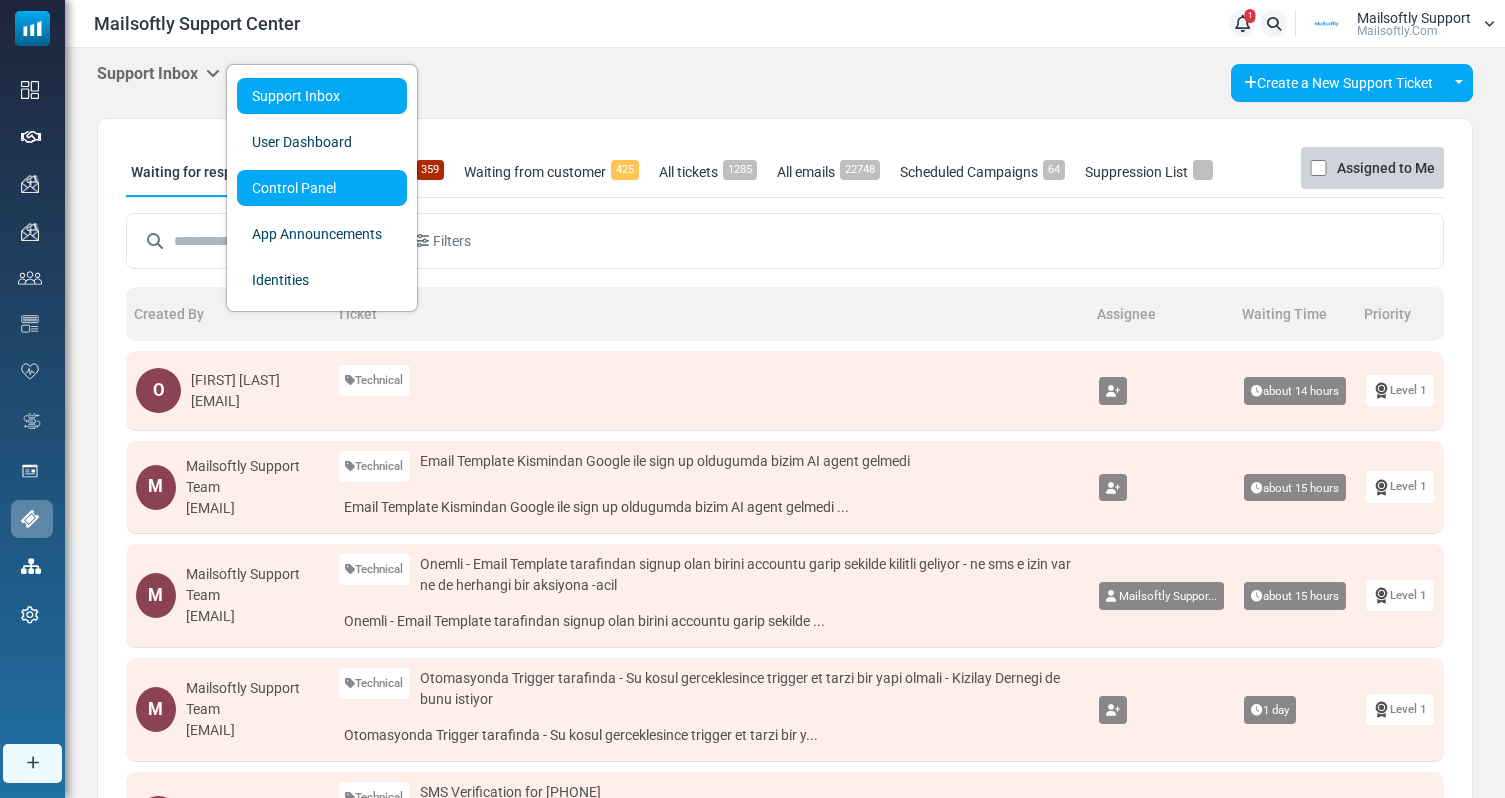 click on "Control Panel" at bounding box center (322, 188) 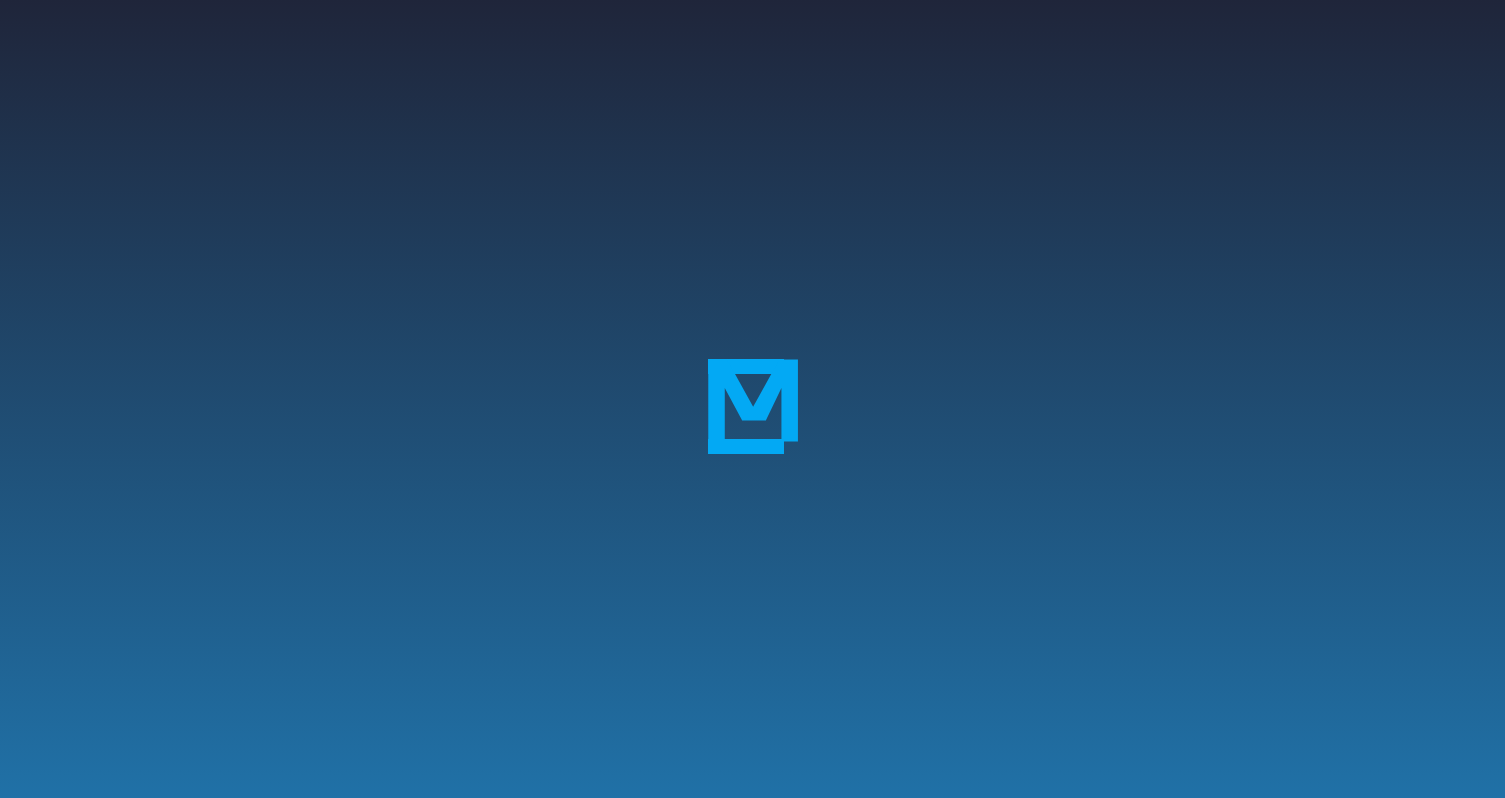 scroll, scrollTop: 0, scrollLeft: 0, axis: both 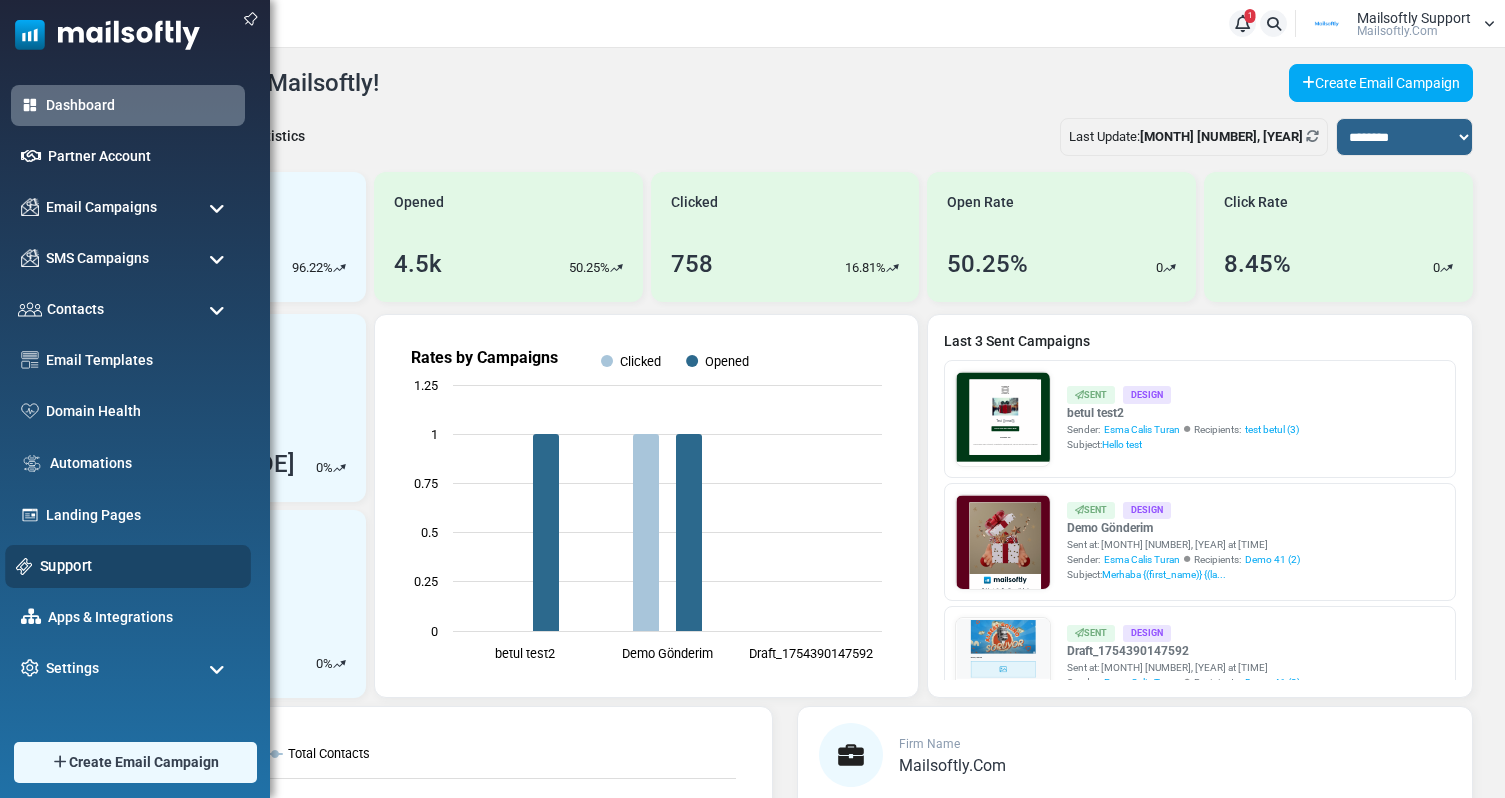 click on "Support" at bounding box center (140, 566) 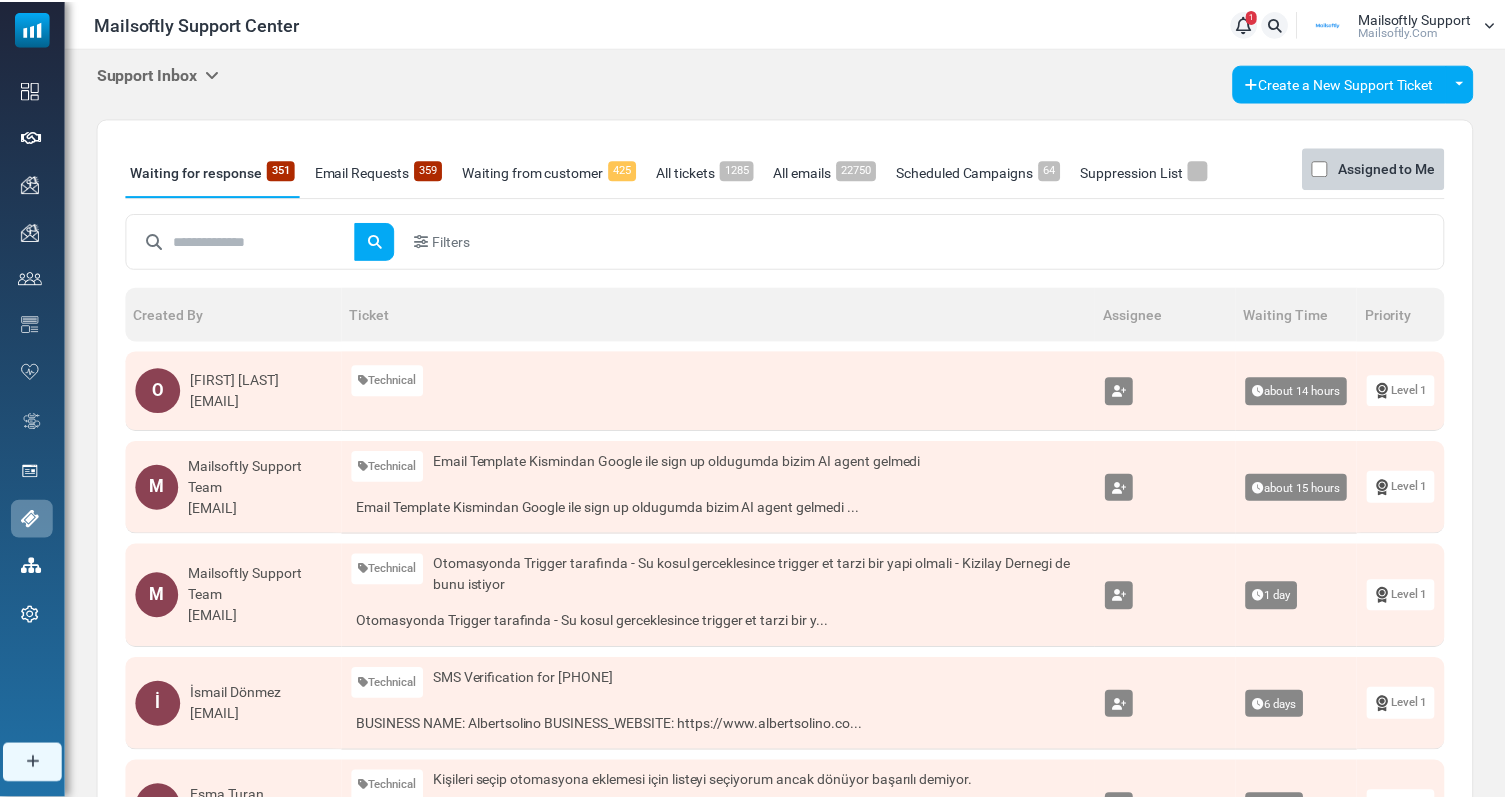 scroll, scrollTop: 0, scrollLeft: 0, axis: both 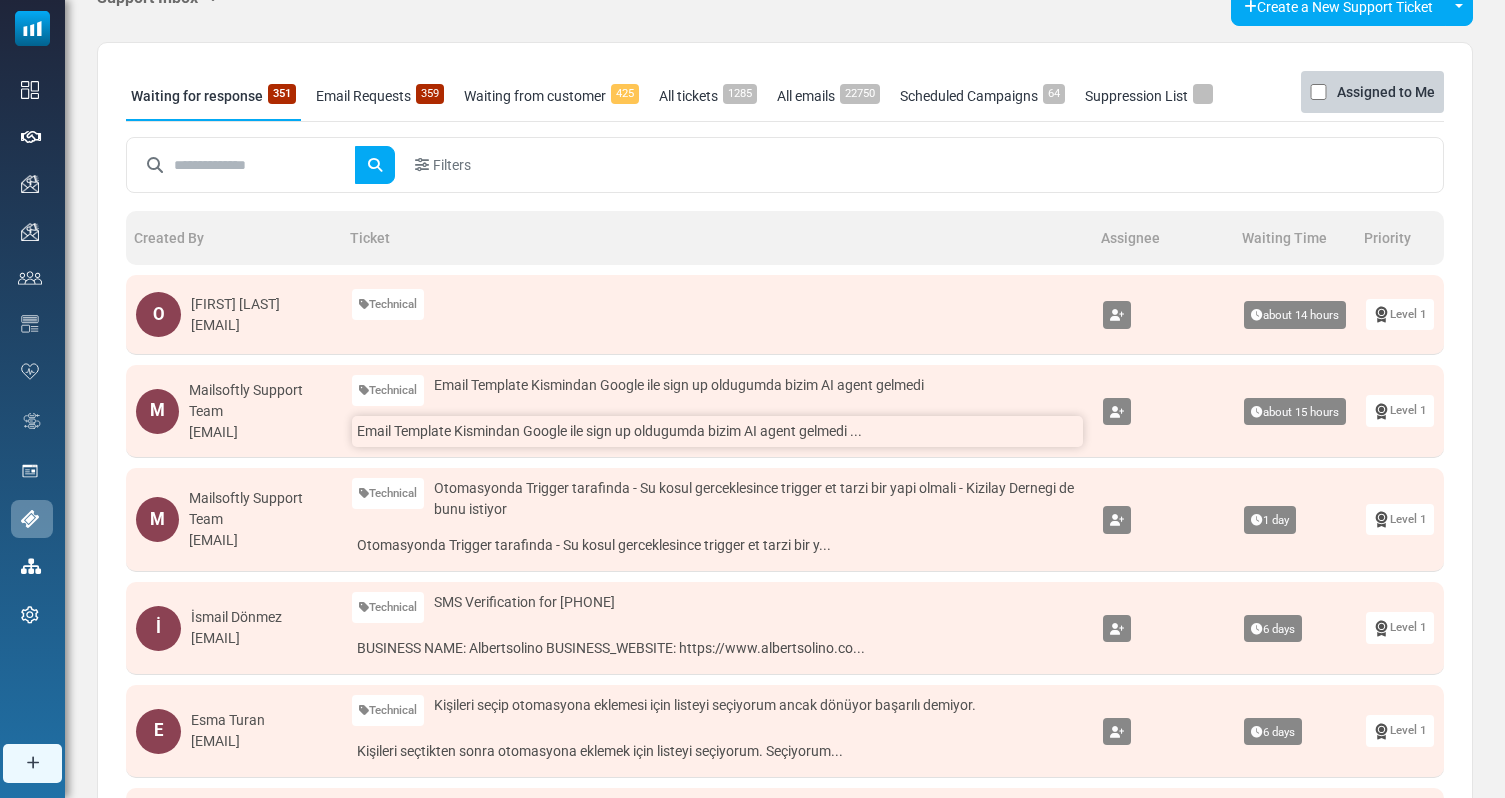 click on "Email Template Kismindan Google ile sign up oldugumda bizim AI agent gelmedi
..." at bounding box center [717, 431] 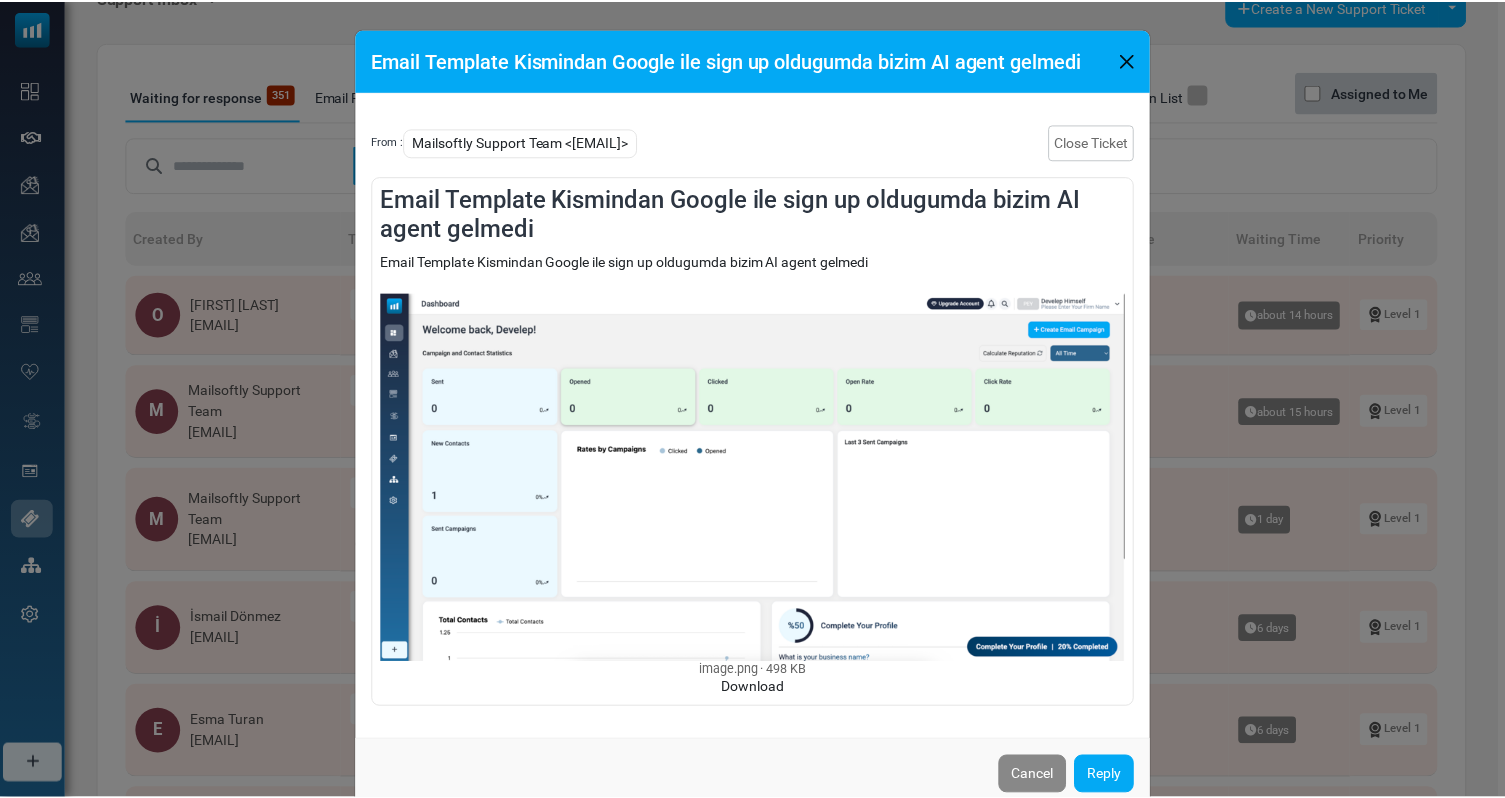 scroll, scrollTop: 41, scrollLeft: 0, axis: vertical 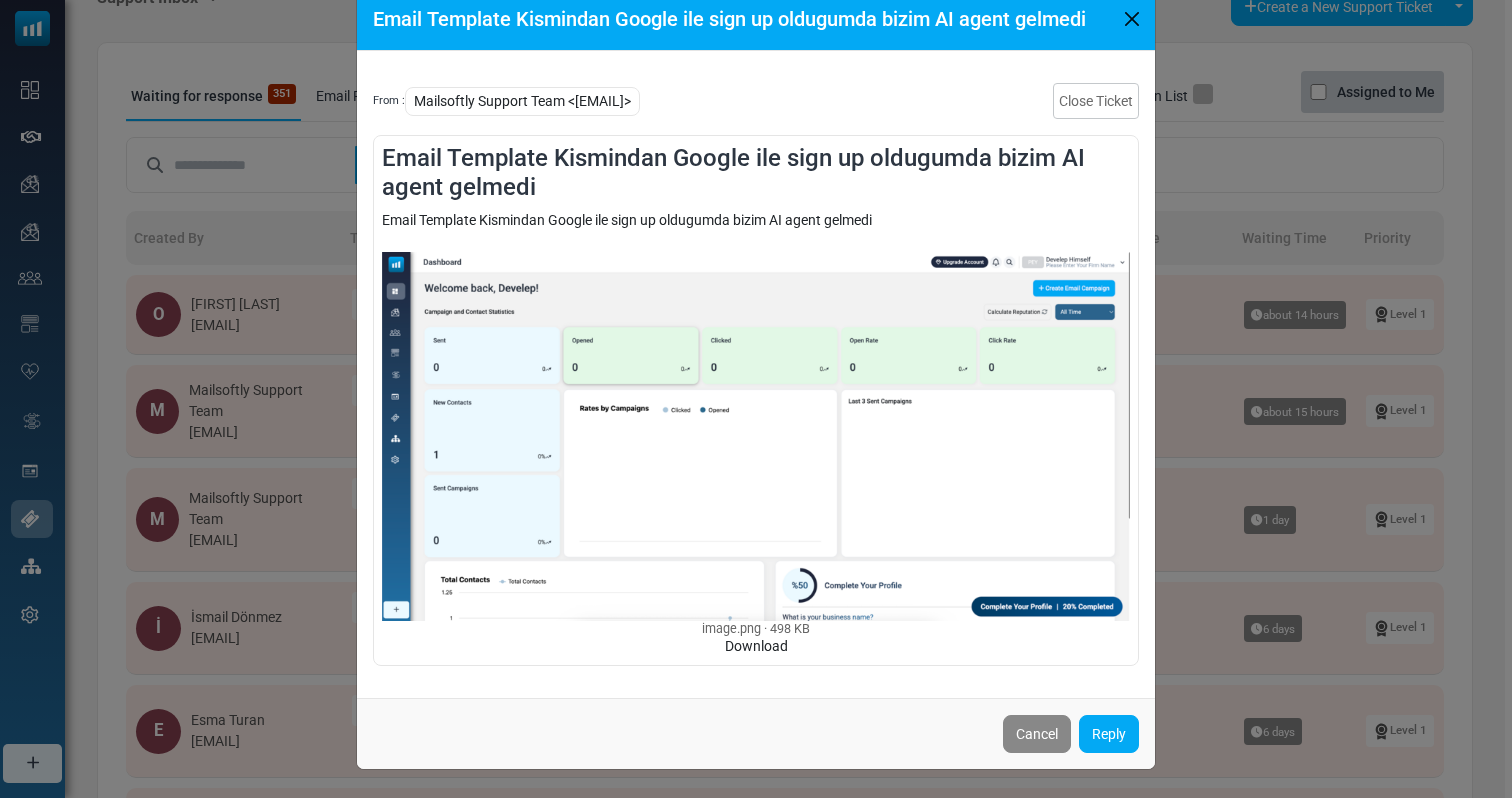 click on "Email Template Kismindan Google ile sign up oldugumda bizim AI agent gelmedi
From  :
Mailsoftly Support Team <alkan@mailsoftly.com>
Close Ticket
Email Template Kismindan Google ile sign up oldugumda bizim AI agent gelmedi
Email Template Kismindan Google ile sign up oldugumda bizim AI agent gelmedi
image.png
498 KB
Download
Cancel
Reply" at bounding box center [756, 399] 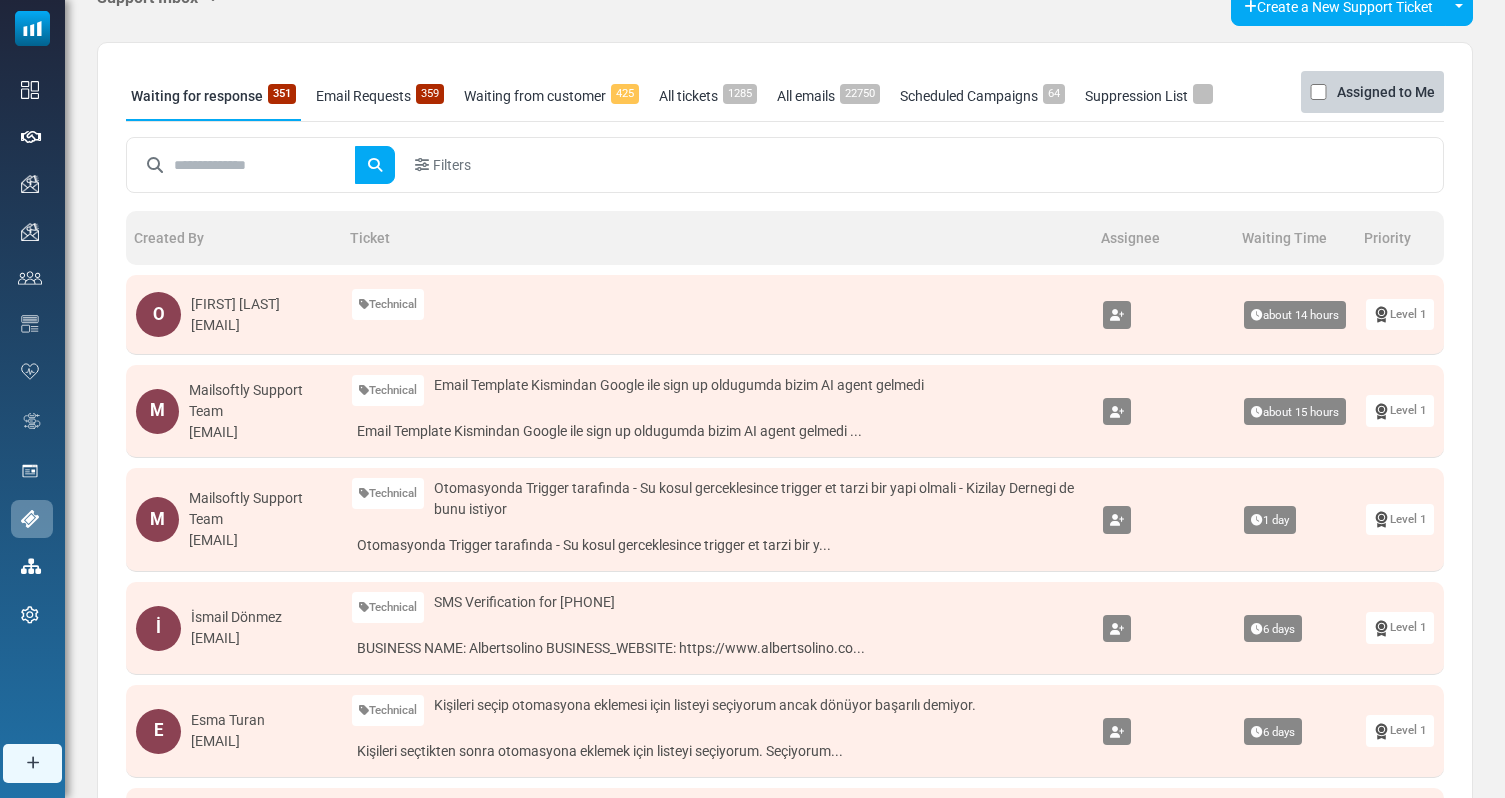 click on "Waiting from customer
425" at bounding box center (551, 96) 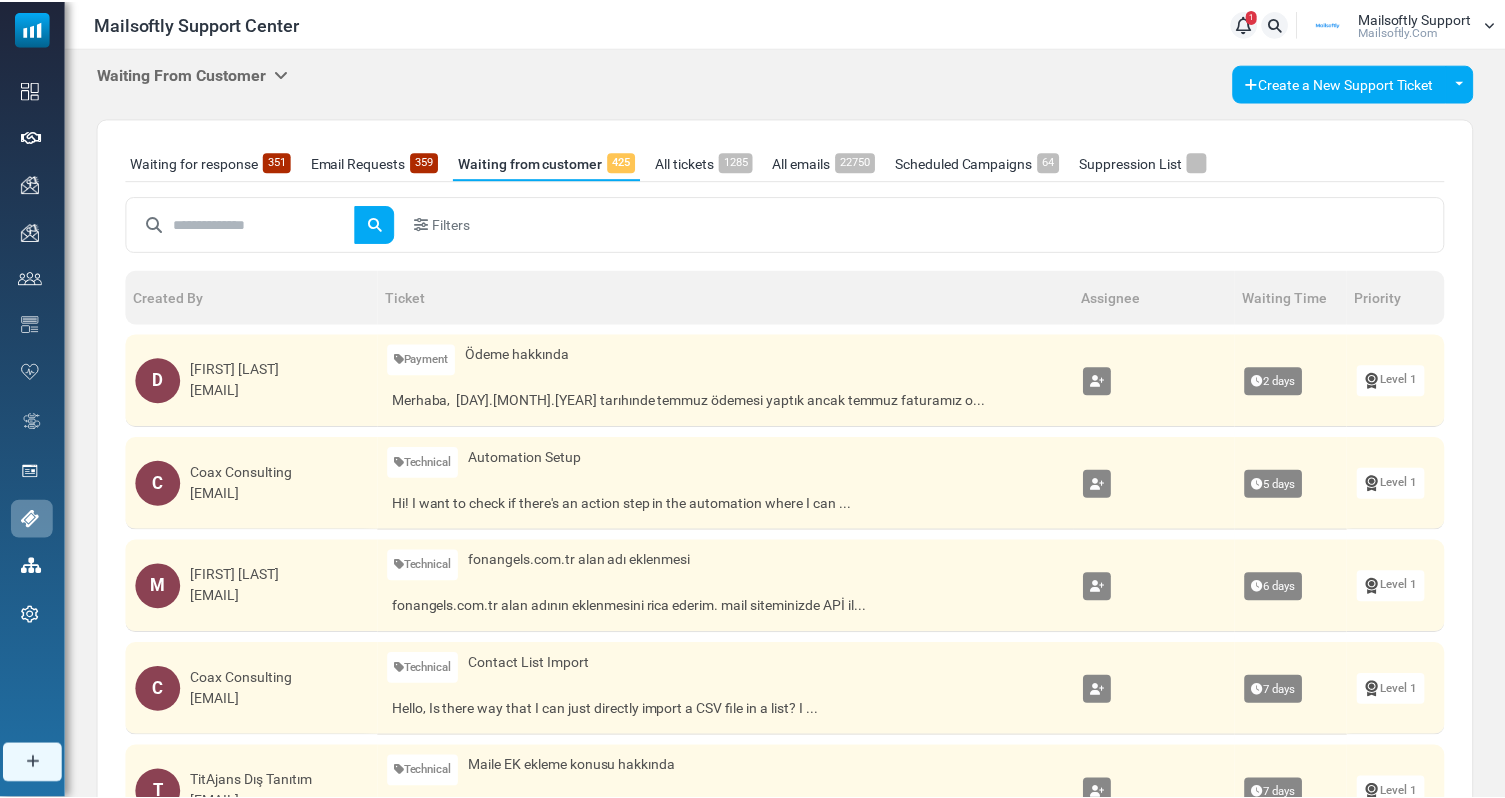 scroll, scrollTop: 0, scrollLeft: 0, axis: both 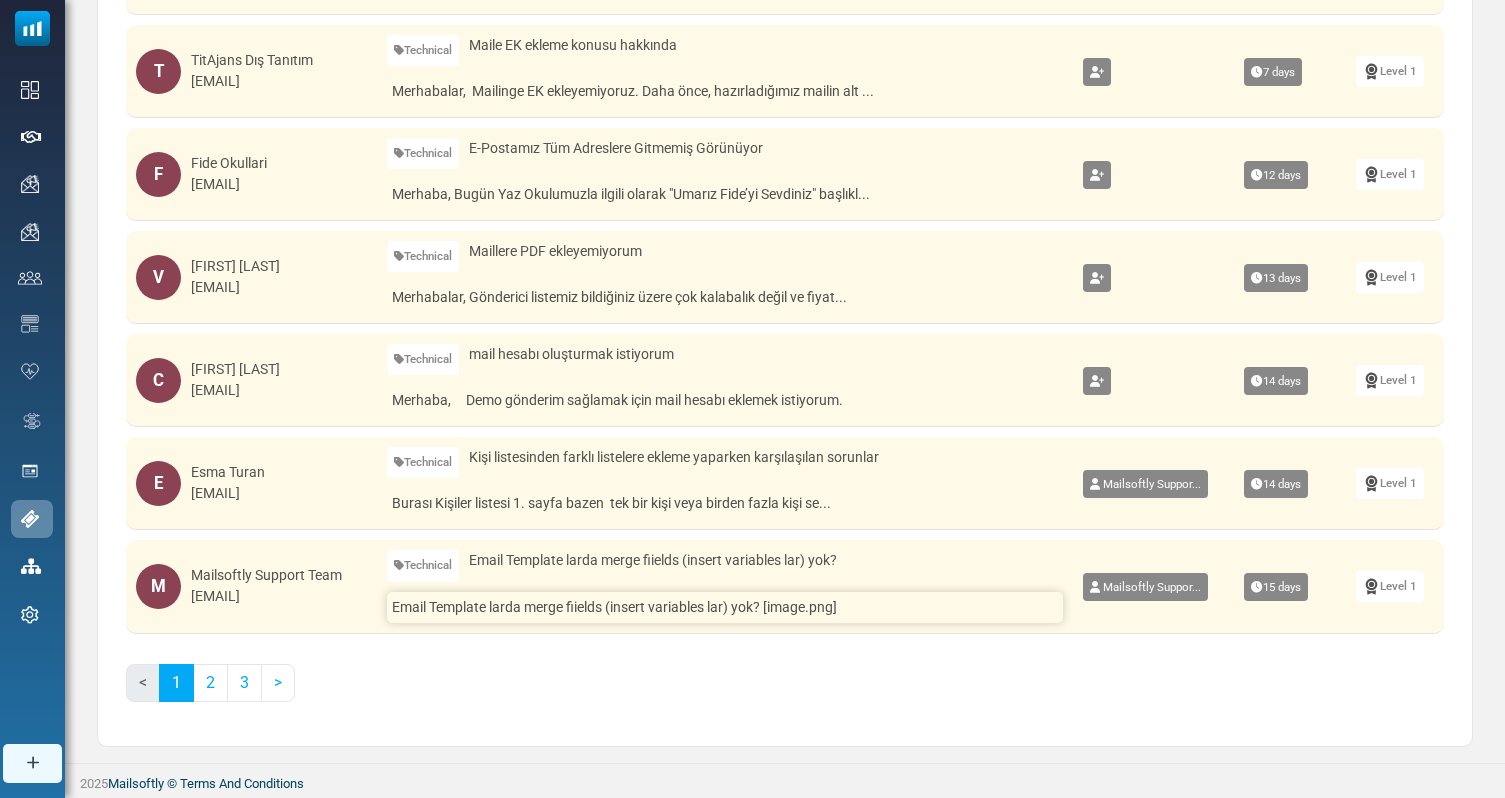 click on "Email Template larda merge fiields (insert variables lar) yok?
[image.png]" at bounding box center [725, 607] 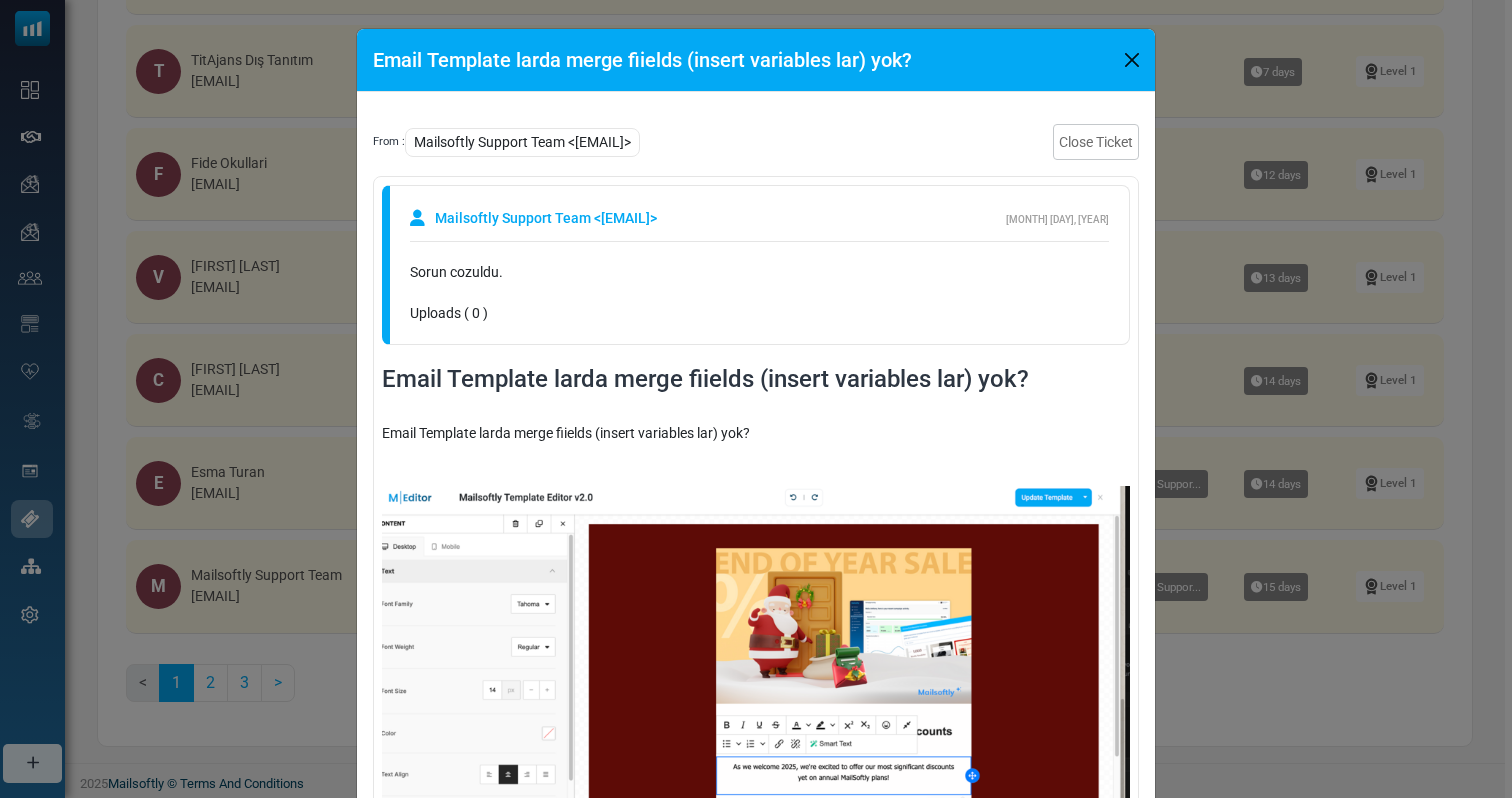 click on "Email Template larda merge fiields (insert variables lar) yok?
From  :
Mailsoftly Support Team <alkan@mailsoftly.com>
Close Ticket
Mailsoftly Support Team <betul@mailsoftly.com>
July 22, 2025
Sorun cozuldu.
Uploads ( 0 )
Email Template larda merge fiields (insert variables lar) yok?
Email Template larda merge fiields (insert variables lar) yok?
image.png
1.22 MB
Download
Cancel
Reply" at bounding box center [756, 399] 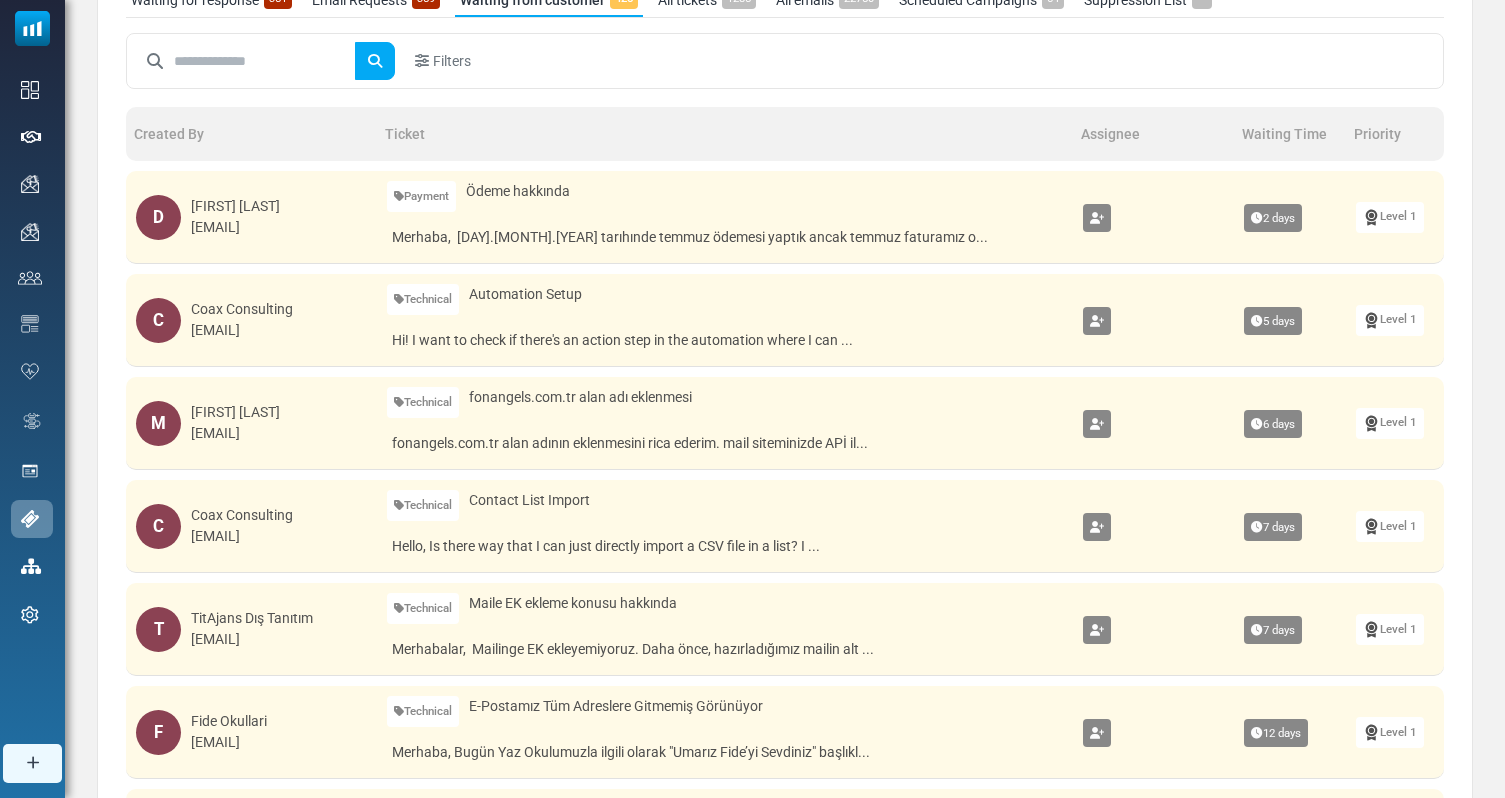 scroll, scrollTop: 0, scrollLeft: 0, axis: both 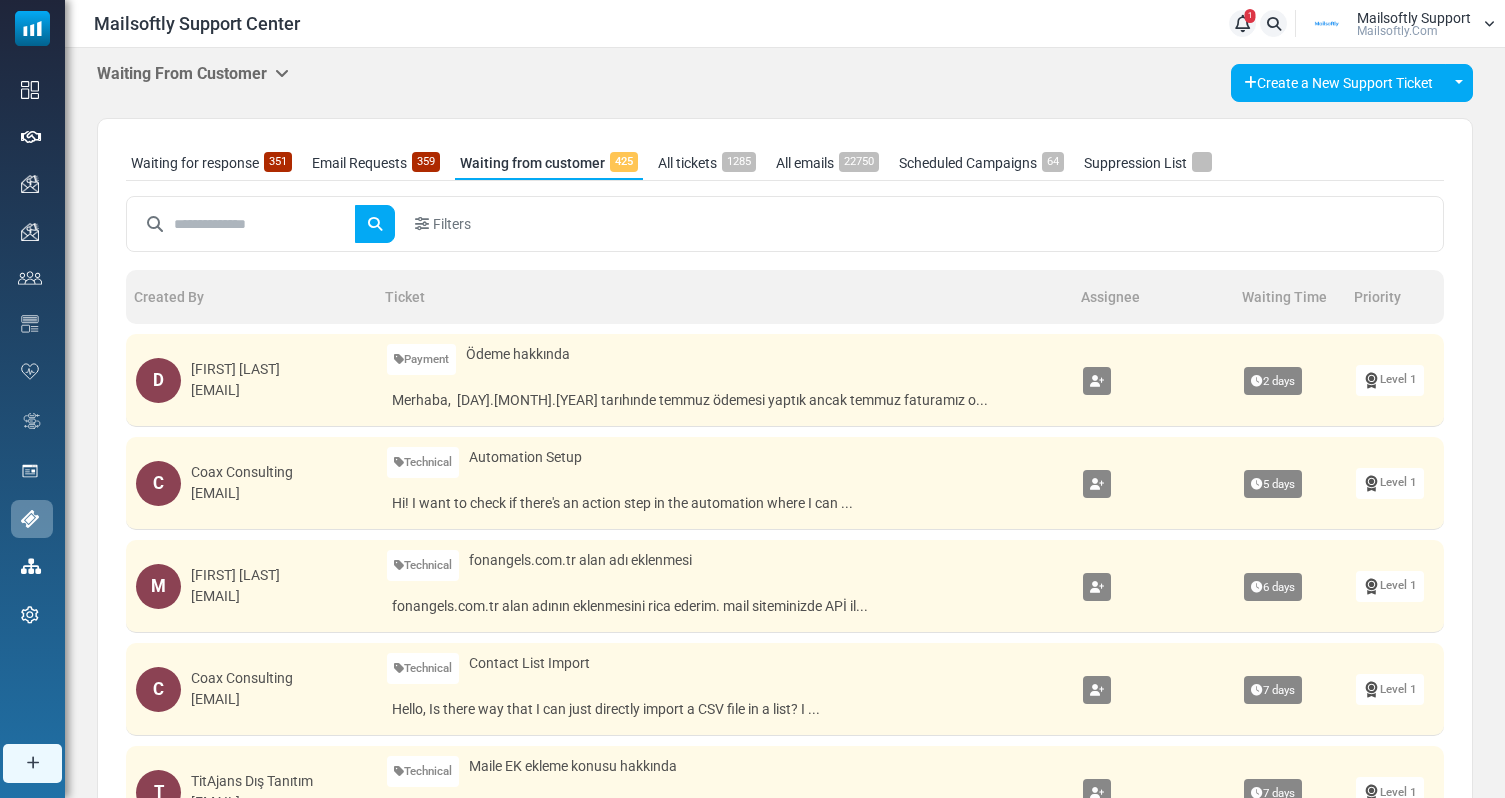 click on "All tickets
1285" at bounding box center (707, 163) 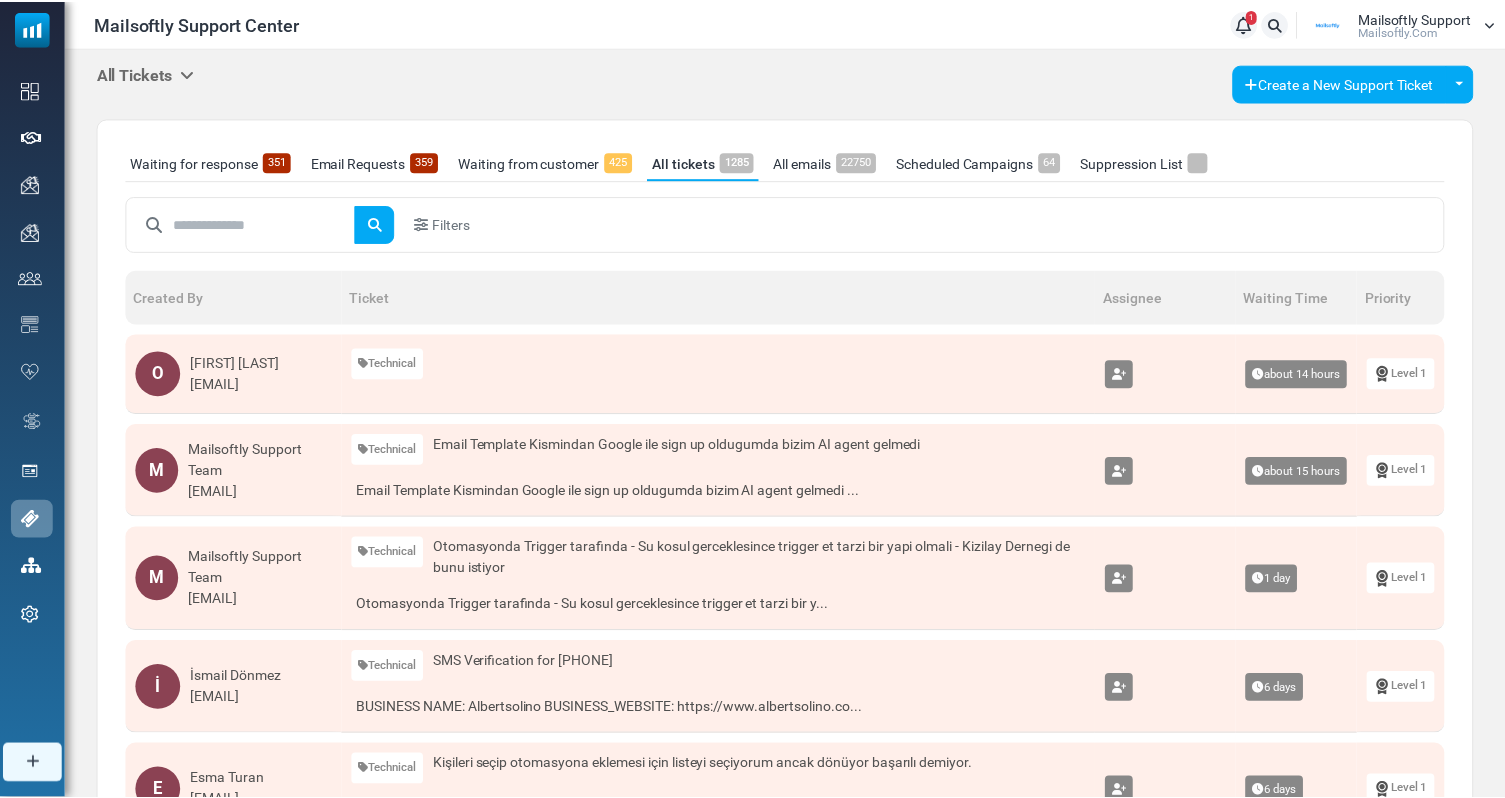 scroll, scrollTop: 0, scrollLeft: 0, axis: both 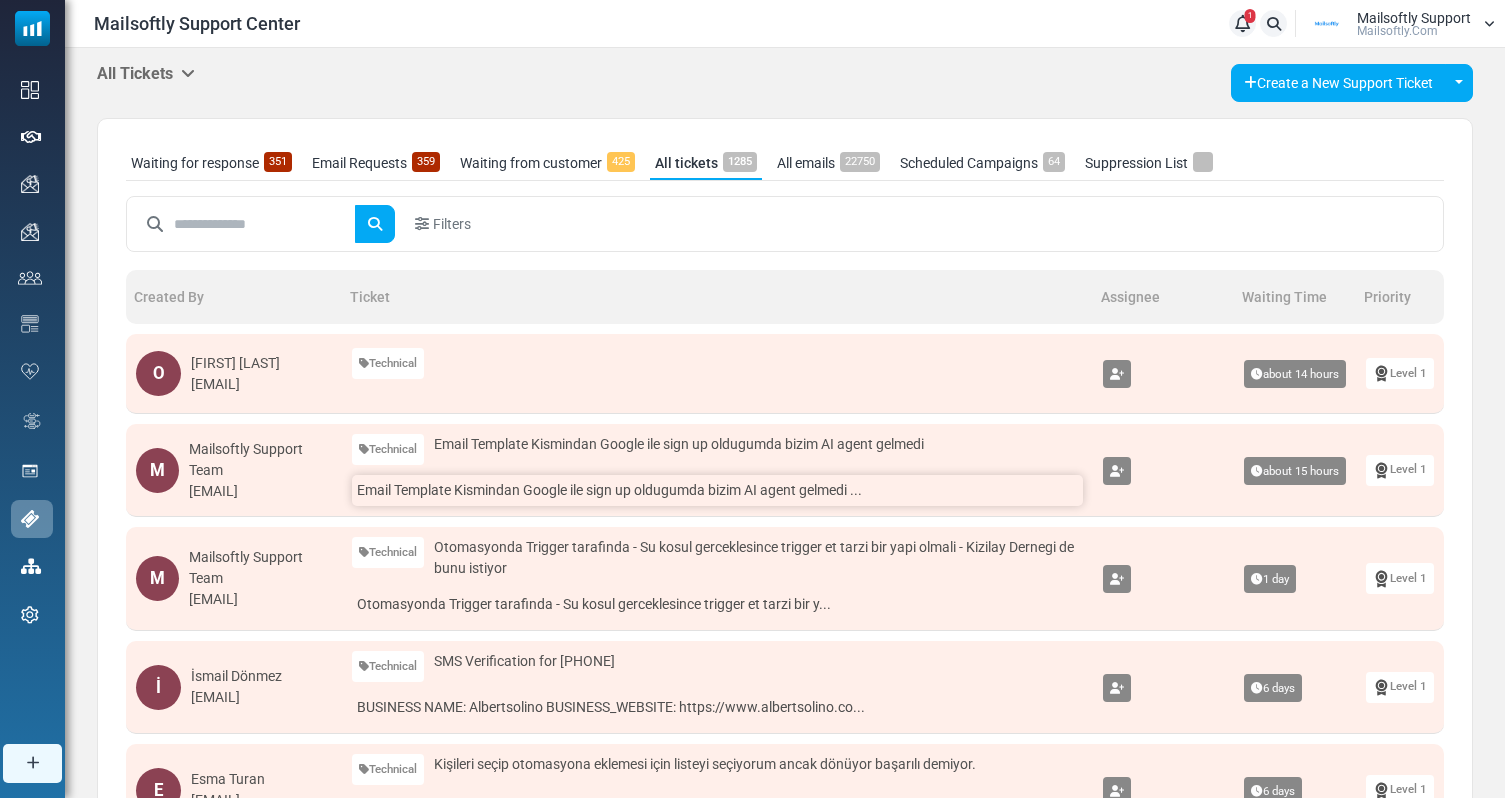 click on "Email Template Kismindan Google ile sign up oldugumda bizim AI agent gelmedi
..." at bounding box center (717, 490) 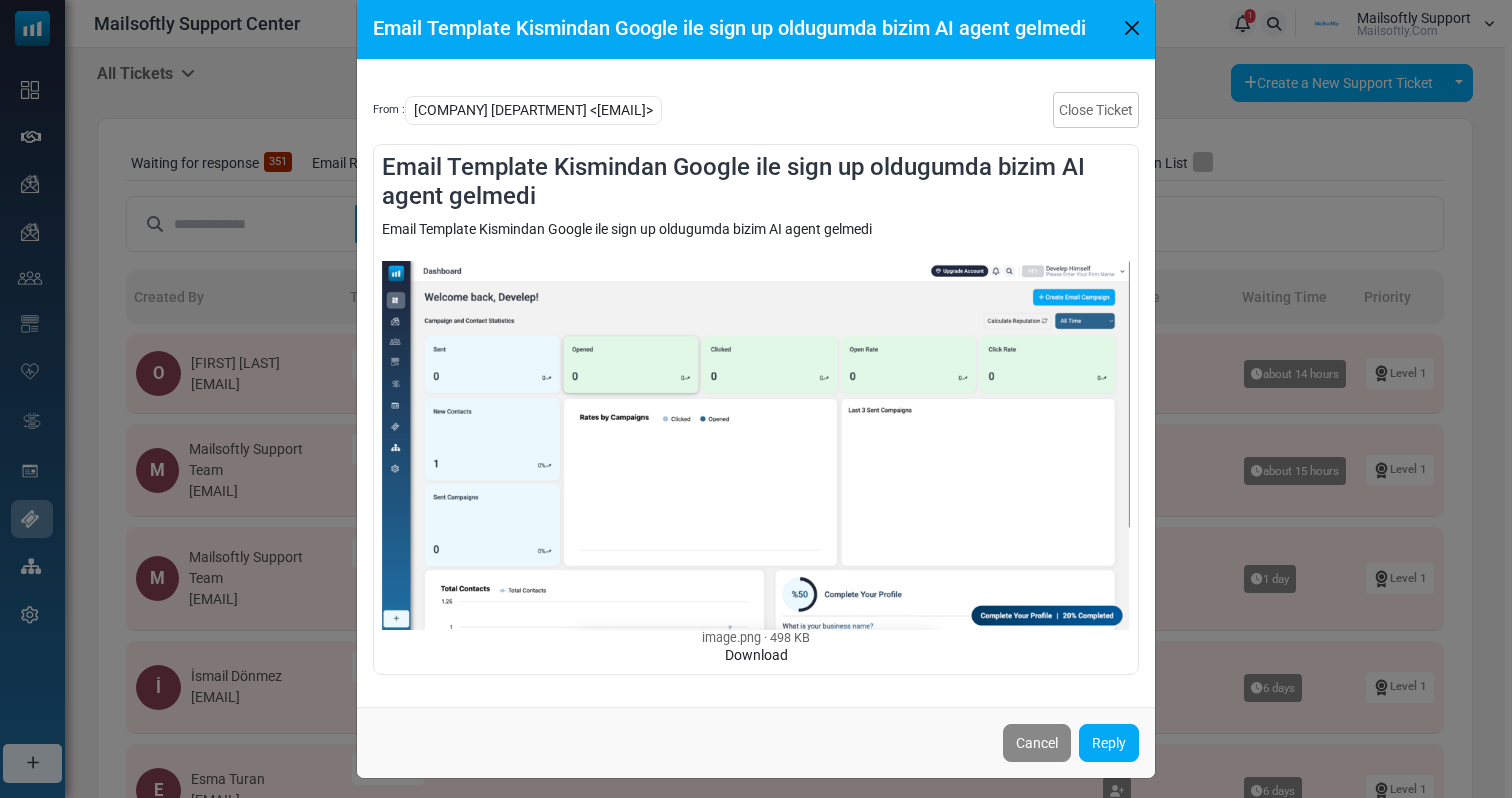 scroll, scrollTop: 41, scrollLeft: 0, axis: vertical 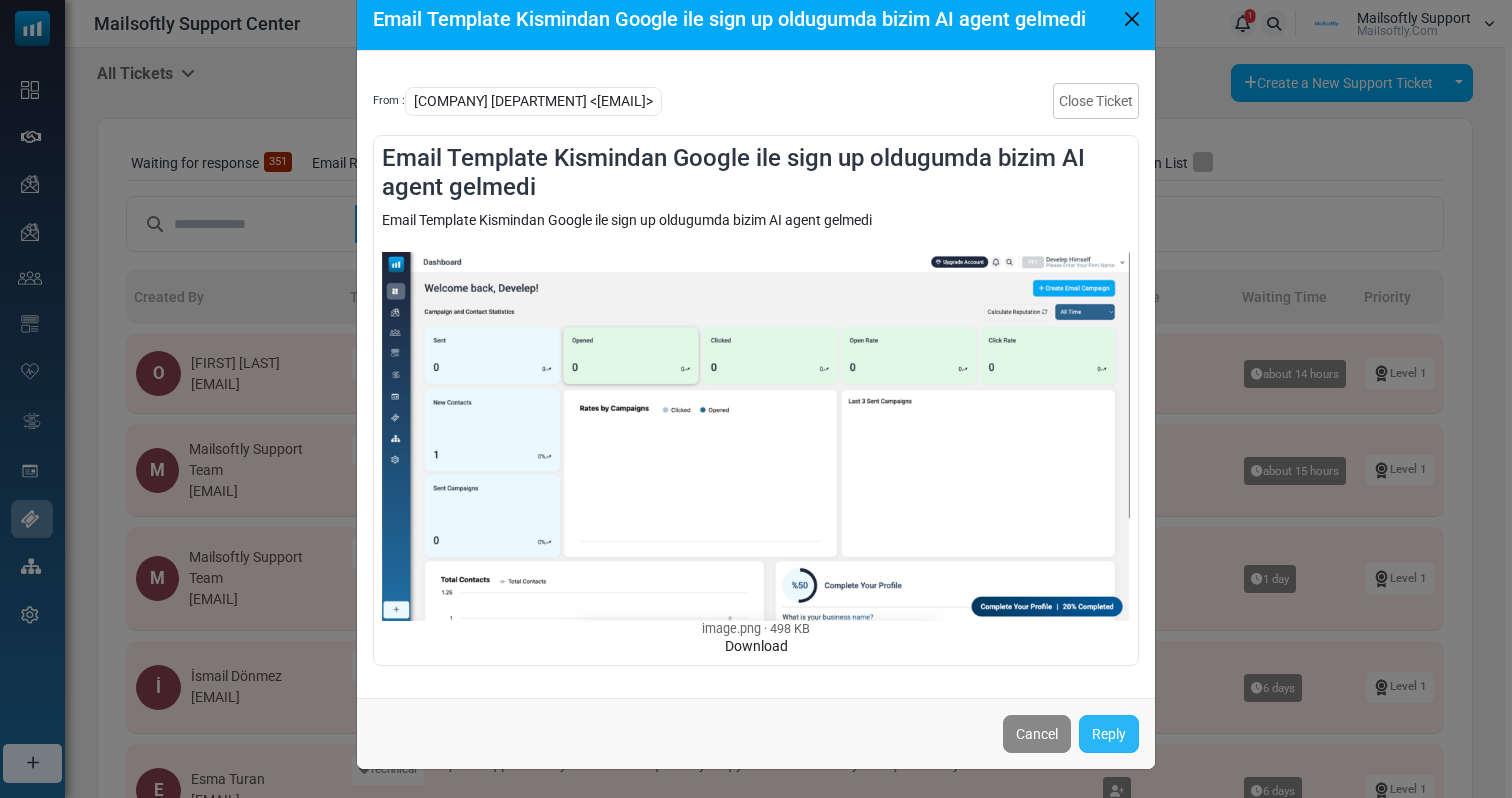 click on "Reply" at bounding box center [1109, 734] 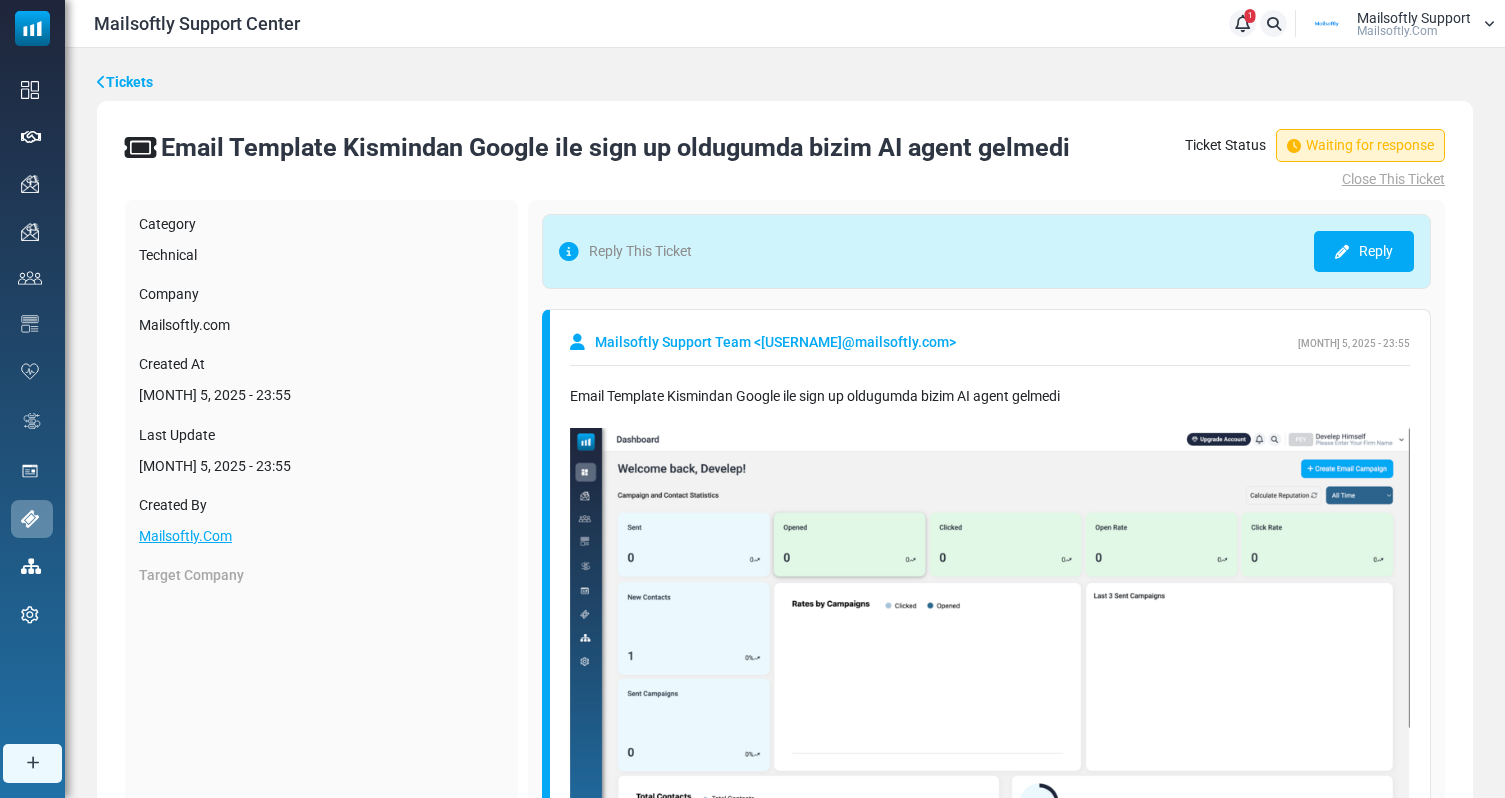 scroll, scrollTop: 0, scrollLeft: 0, axis: both 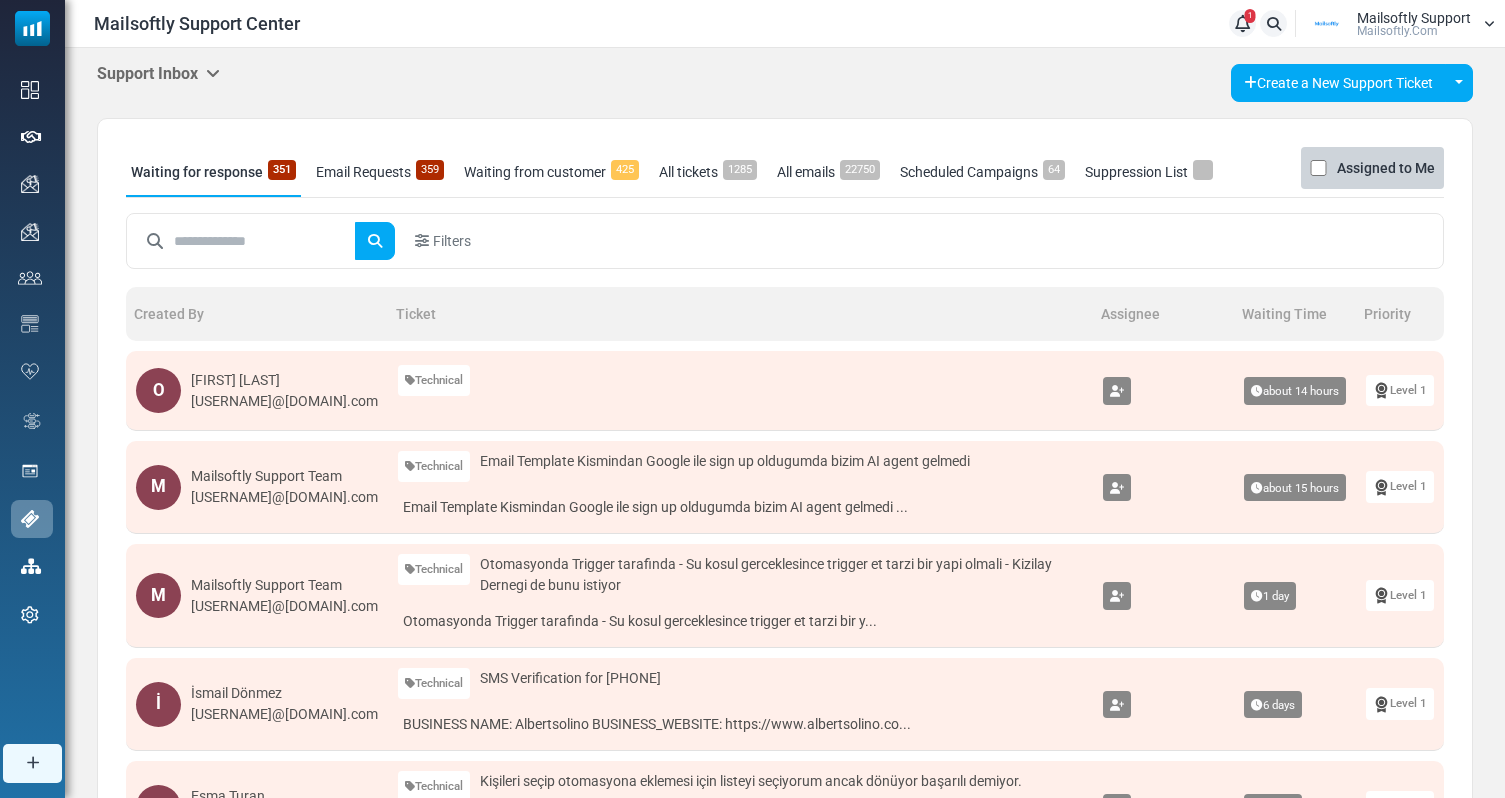 click on "All tickets
1285" at bounding box center [708, 172] 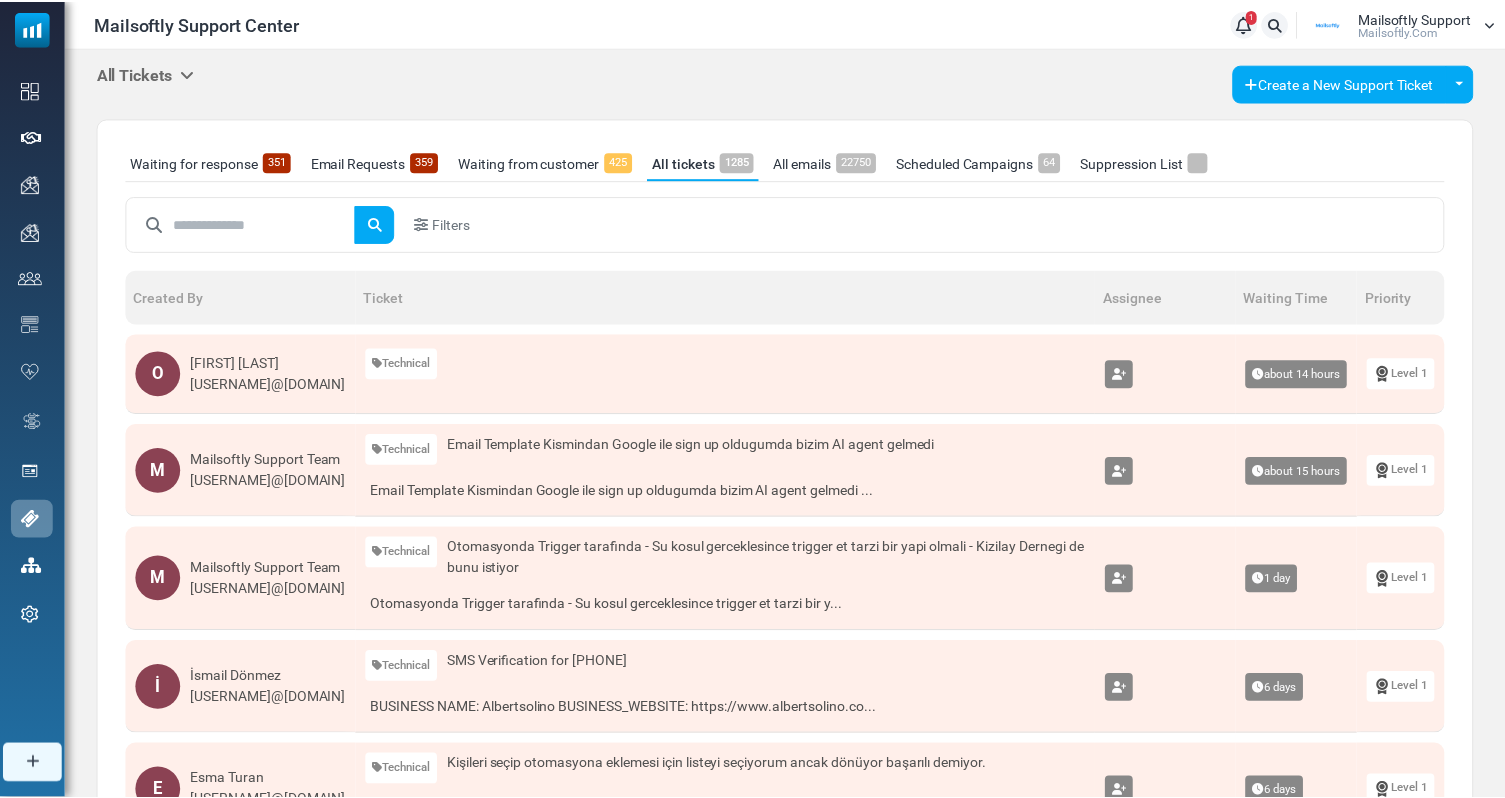 scroll, scrollTop: 0, scrollLeft: 0, axis: both 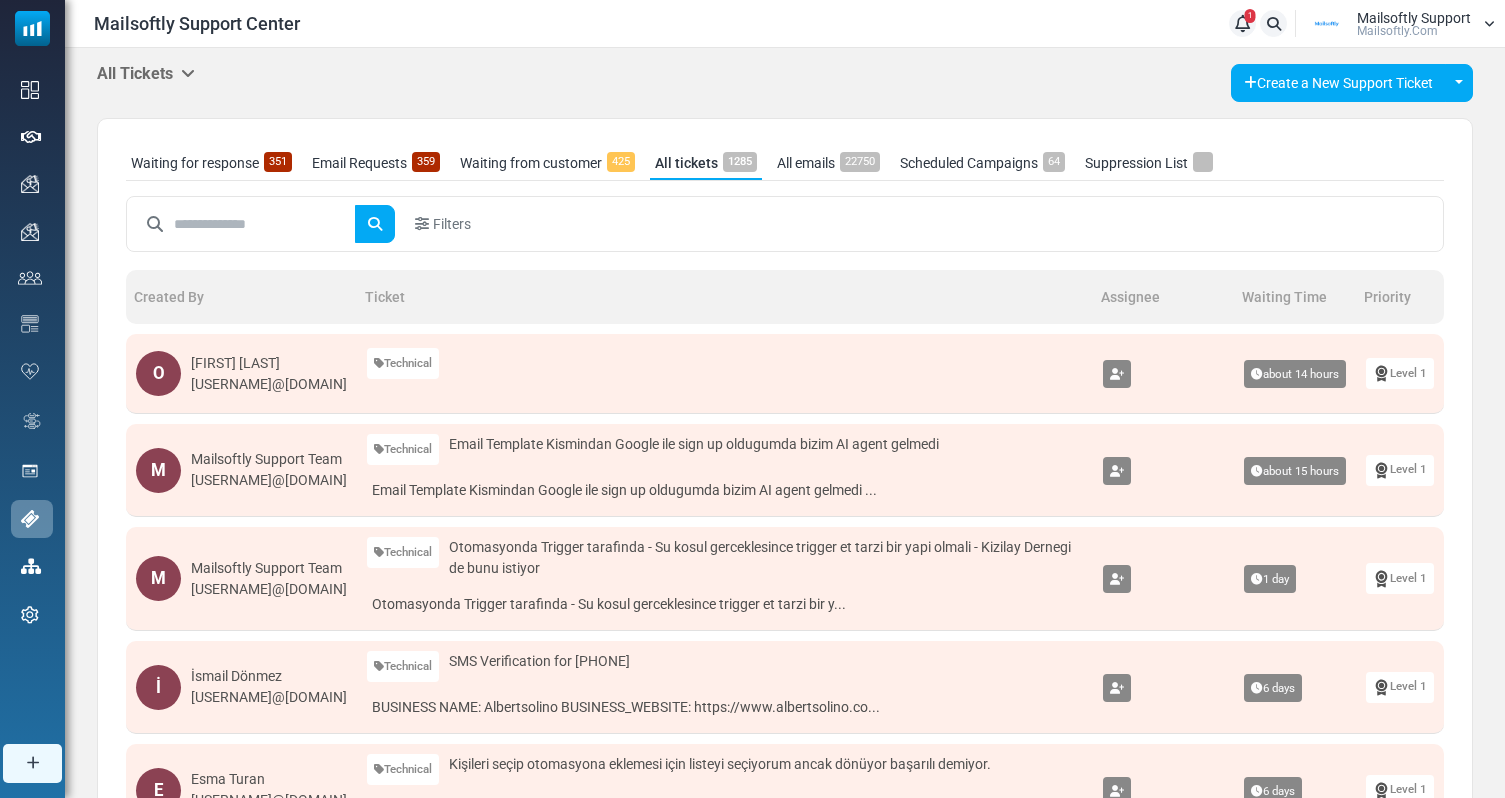 click on "Waiting for response
351" at bounding box center [211, 163] 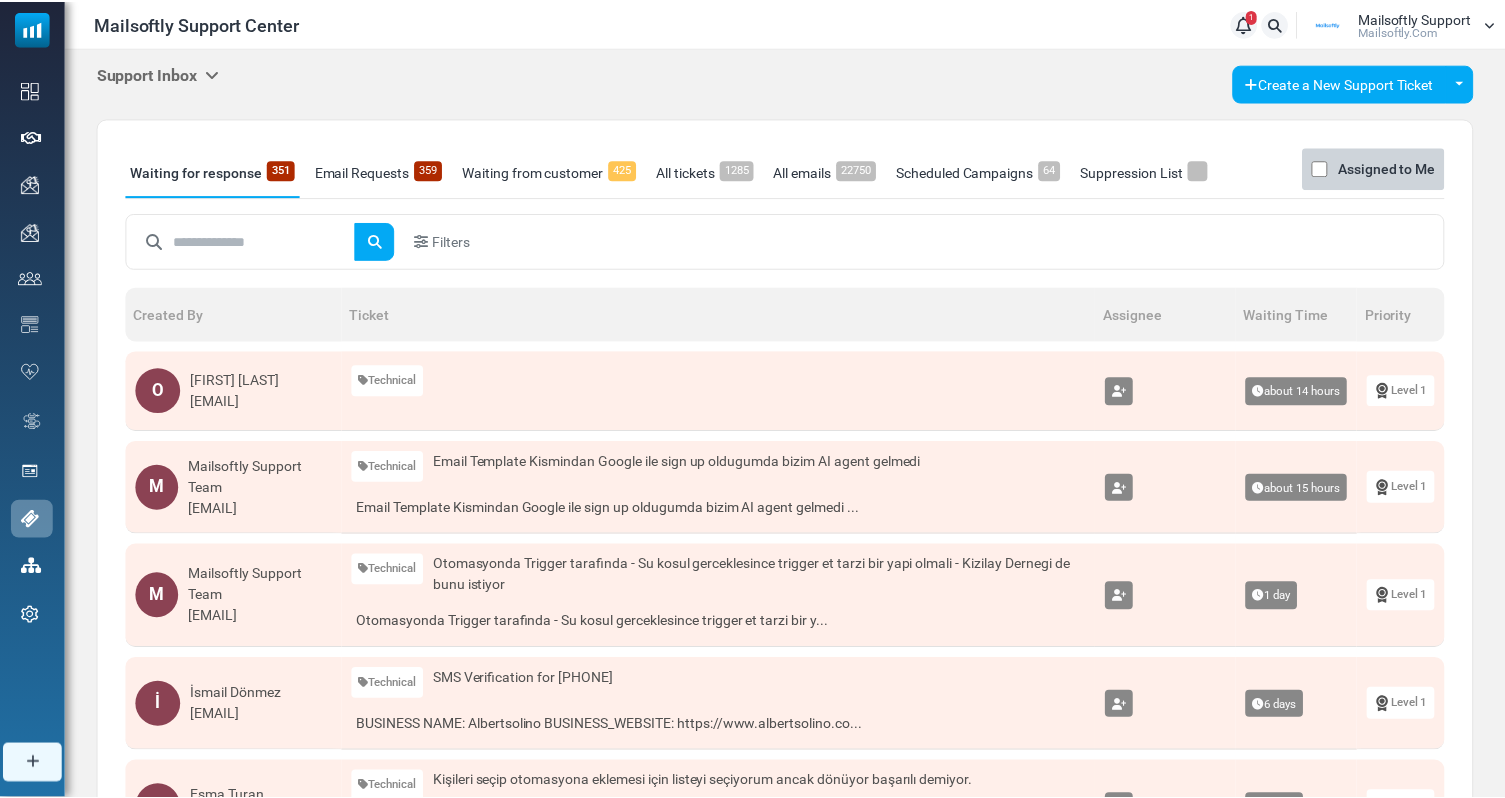 scroll, scrollTop: 0, scrollLeft: 0, axis: both 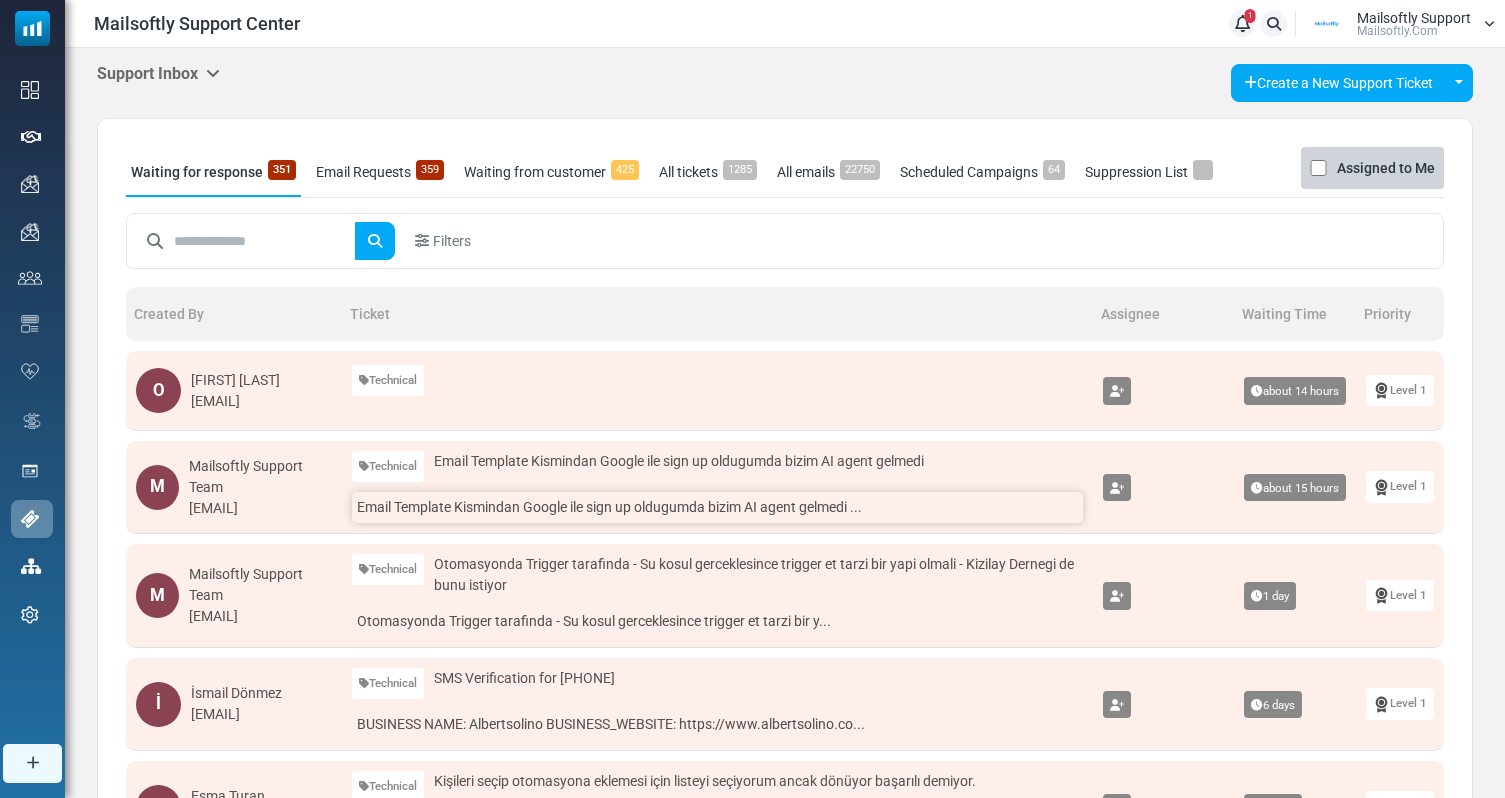 click on "Email Template Kismindan Google ile sign up oldugumda bizim AI agent gelmedi
..." at bounding box center [717, 507] 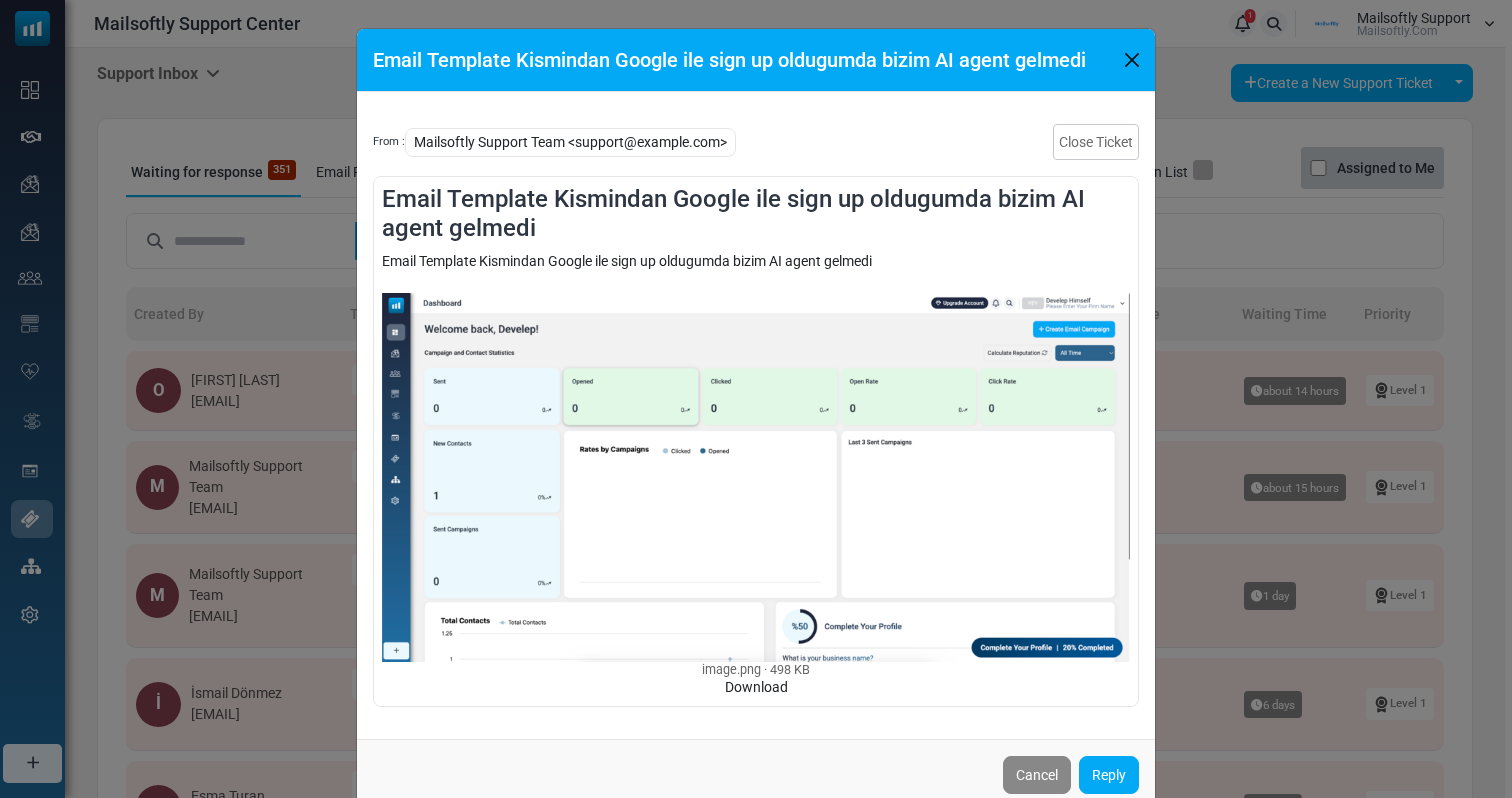 click on "Email Template Kismindan Google ile sign up oldugumda bizim AI agent gelmedi" at bounding box center [756, 60] 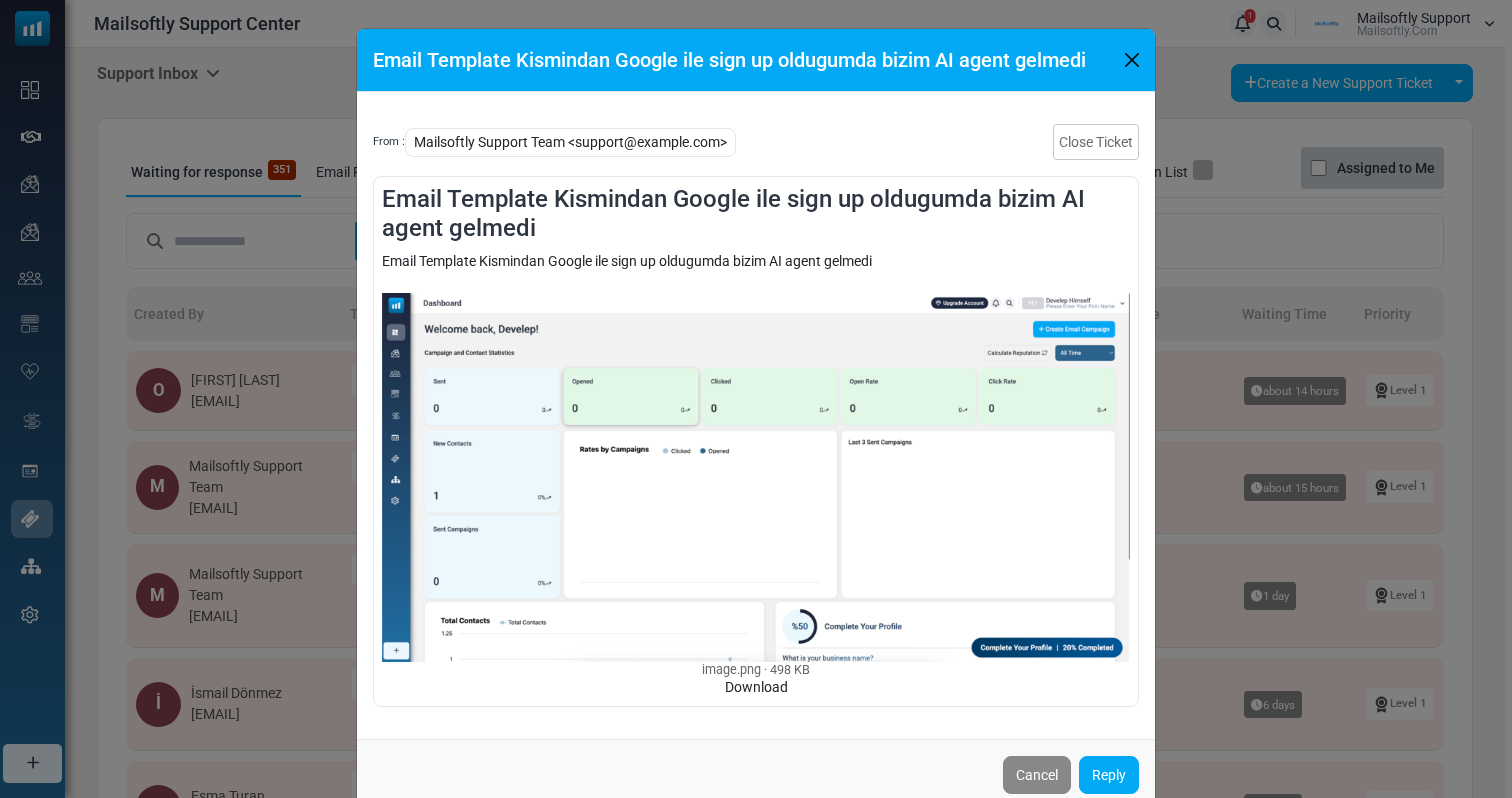 click at bounding box center [1132, 60] 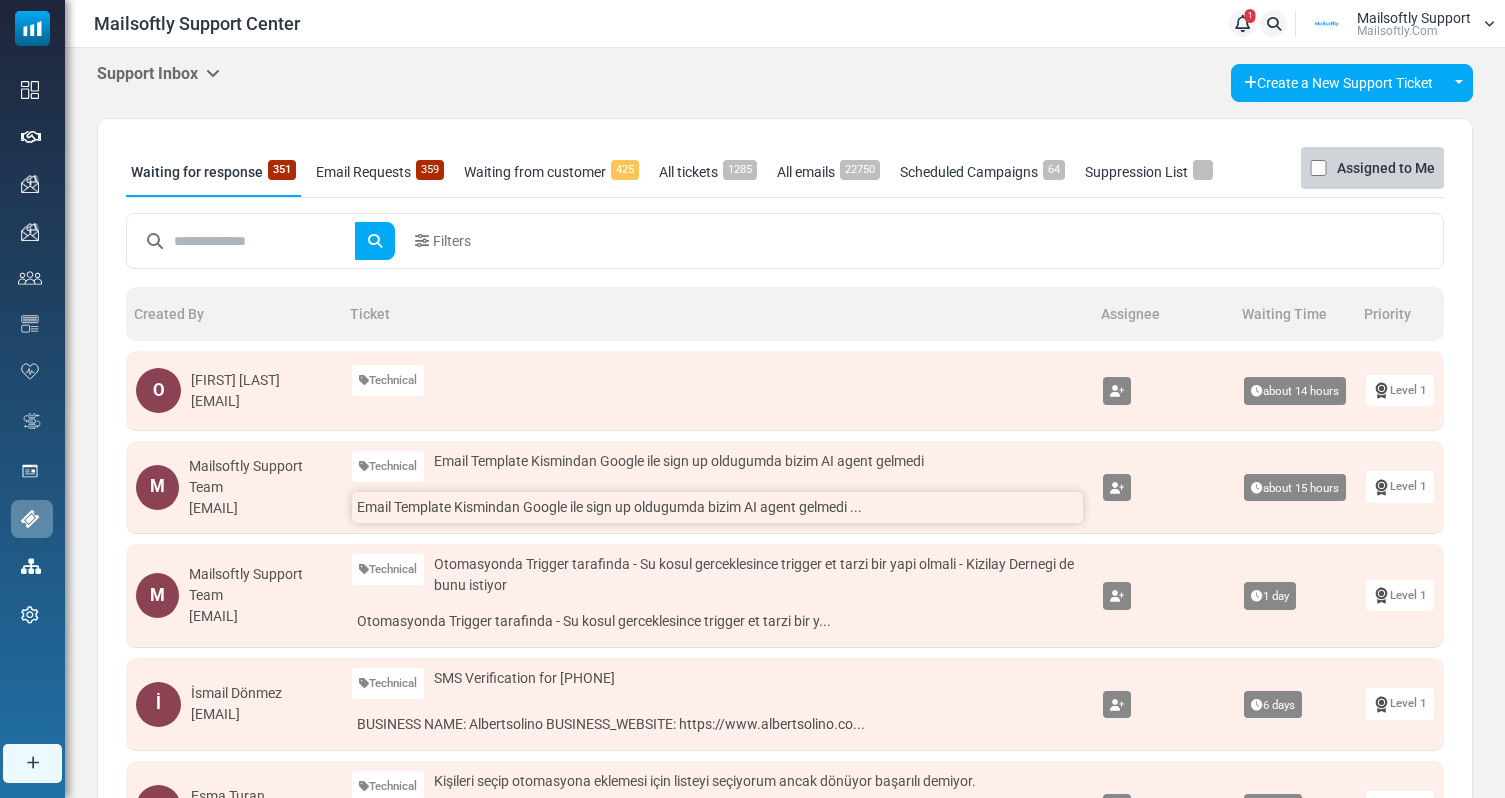 click on "Email Template Kismindan Google ile sign up oldugumda bizim AI agent gelmedi
..." at bounding box center (717, 507) 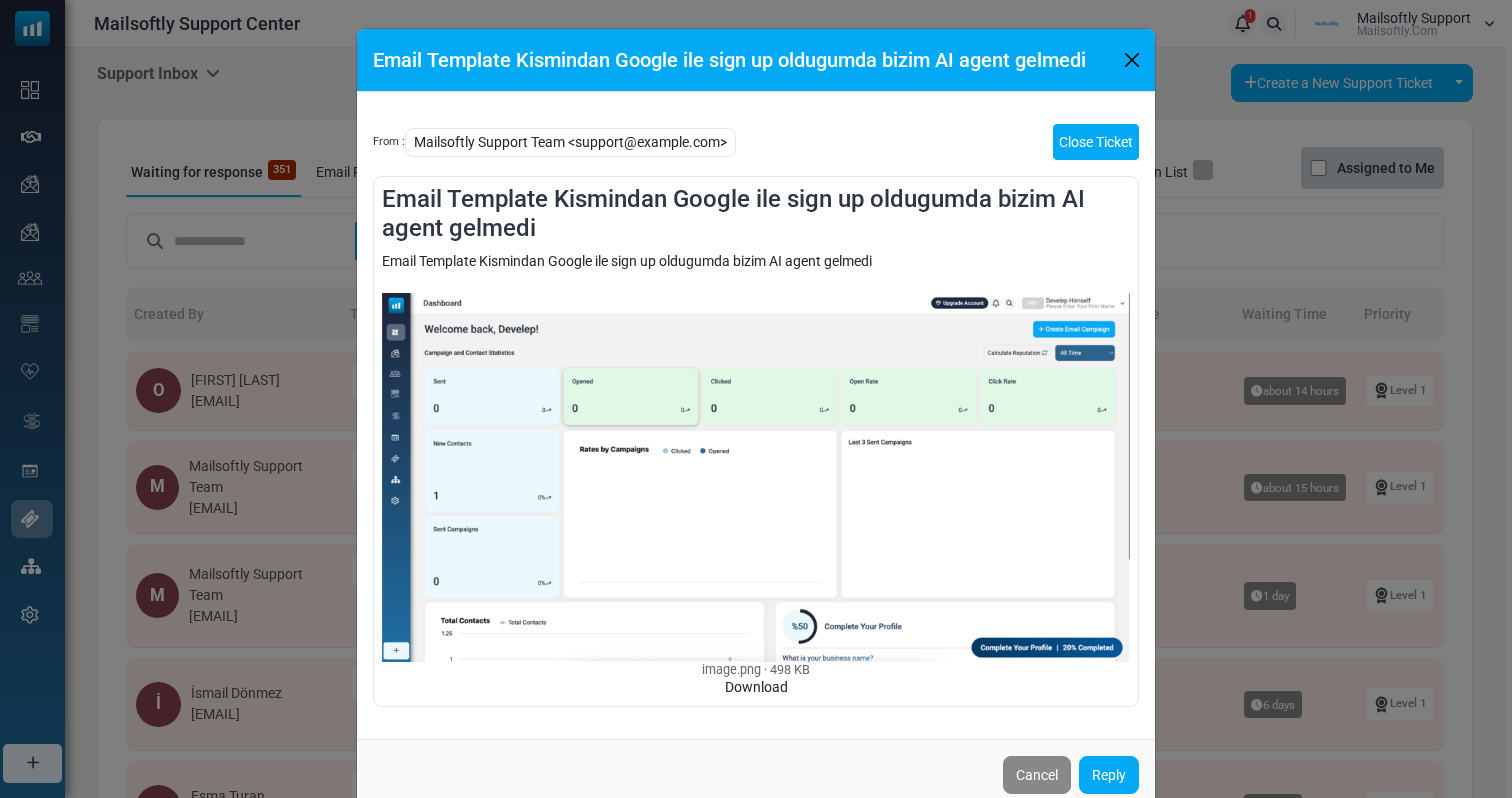 click on "Close Ticket" at bounding box center (1096, 142) 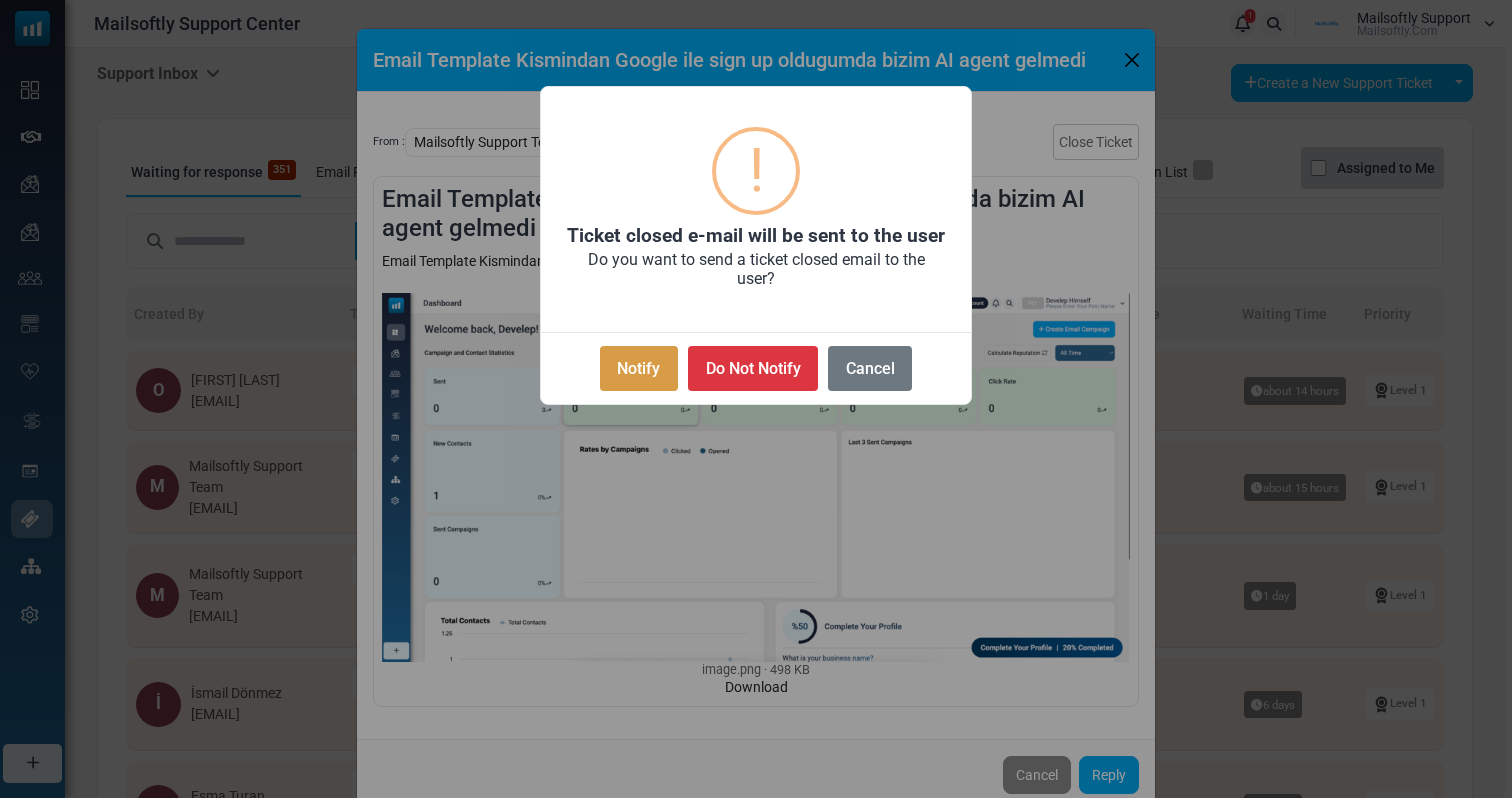 click on "Notify" at bounding box center (639, 368) 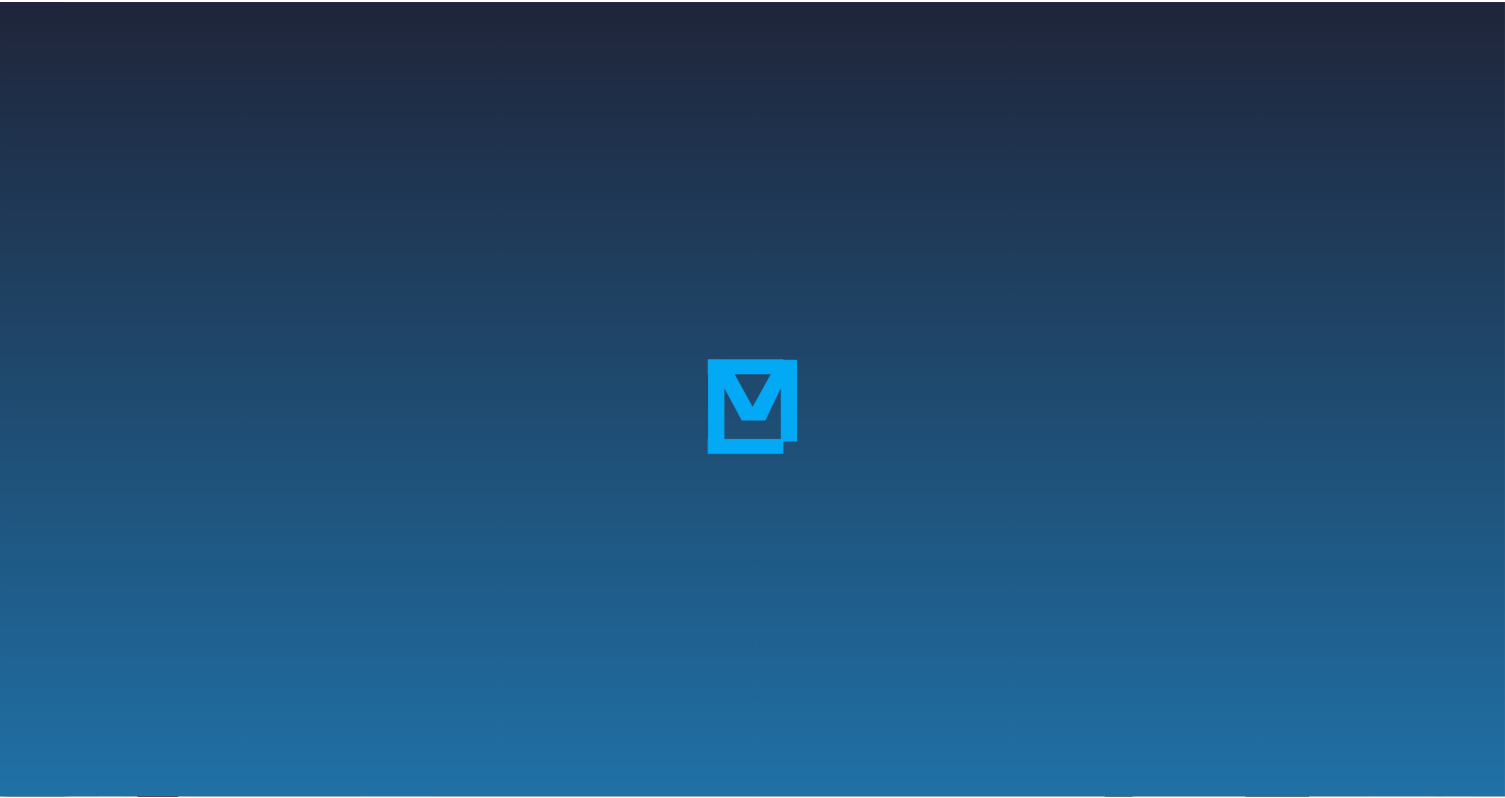 scroll, scrollTop: 0, scrollLeft: 0, axis: both 